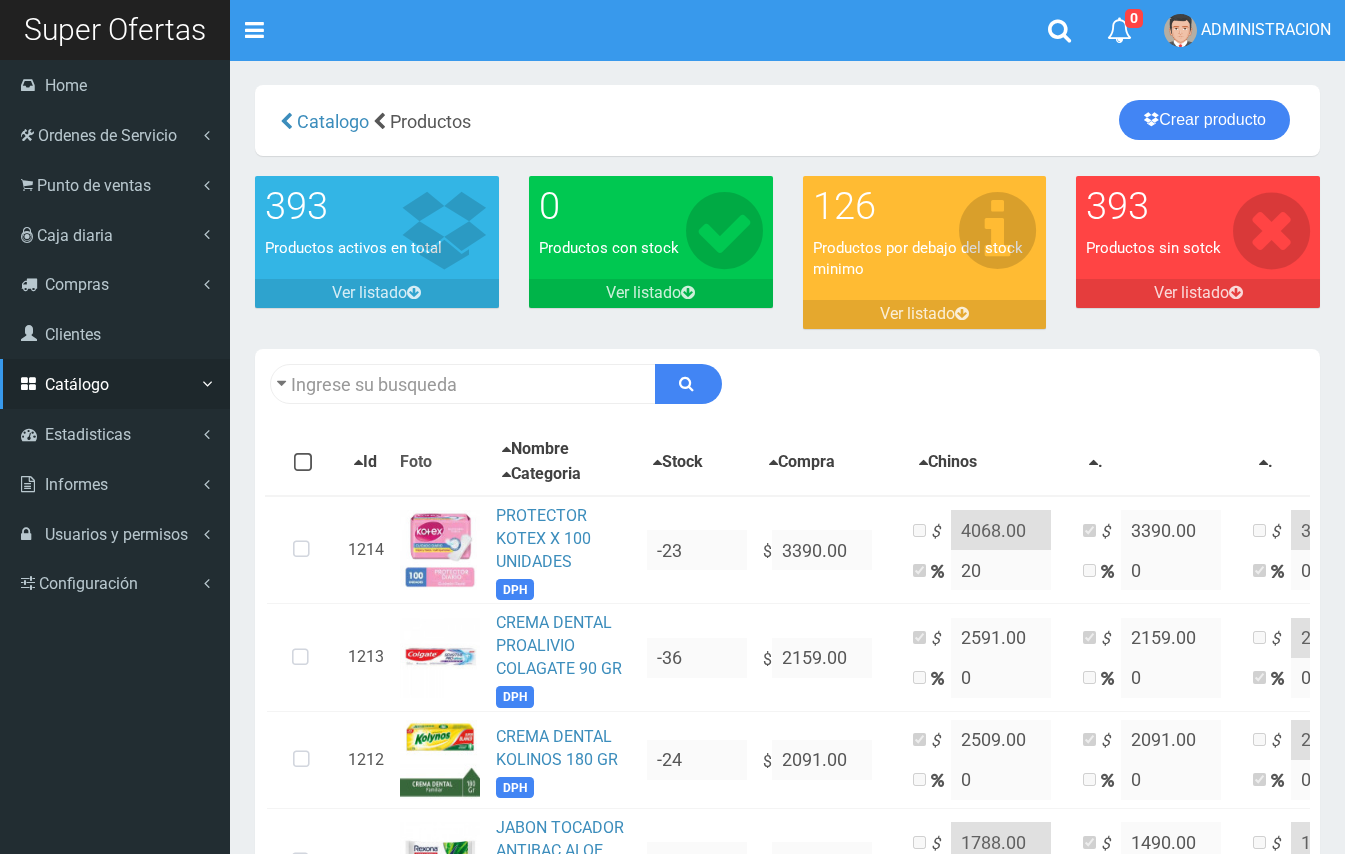 scroll, scrollTop: 0, scrollLeft: 0, axis: both 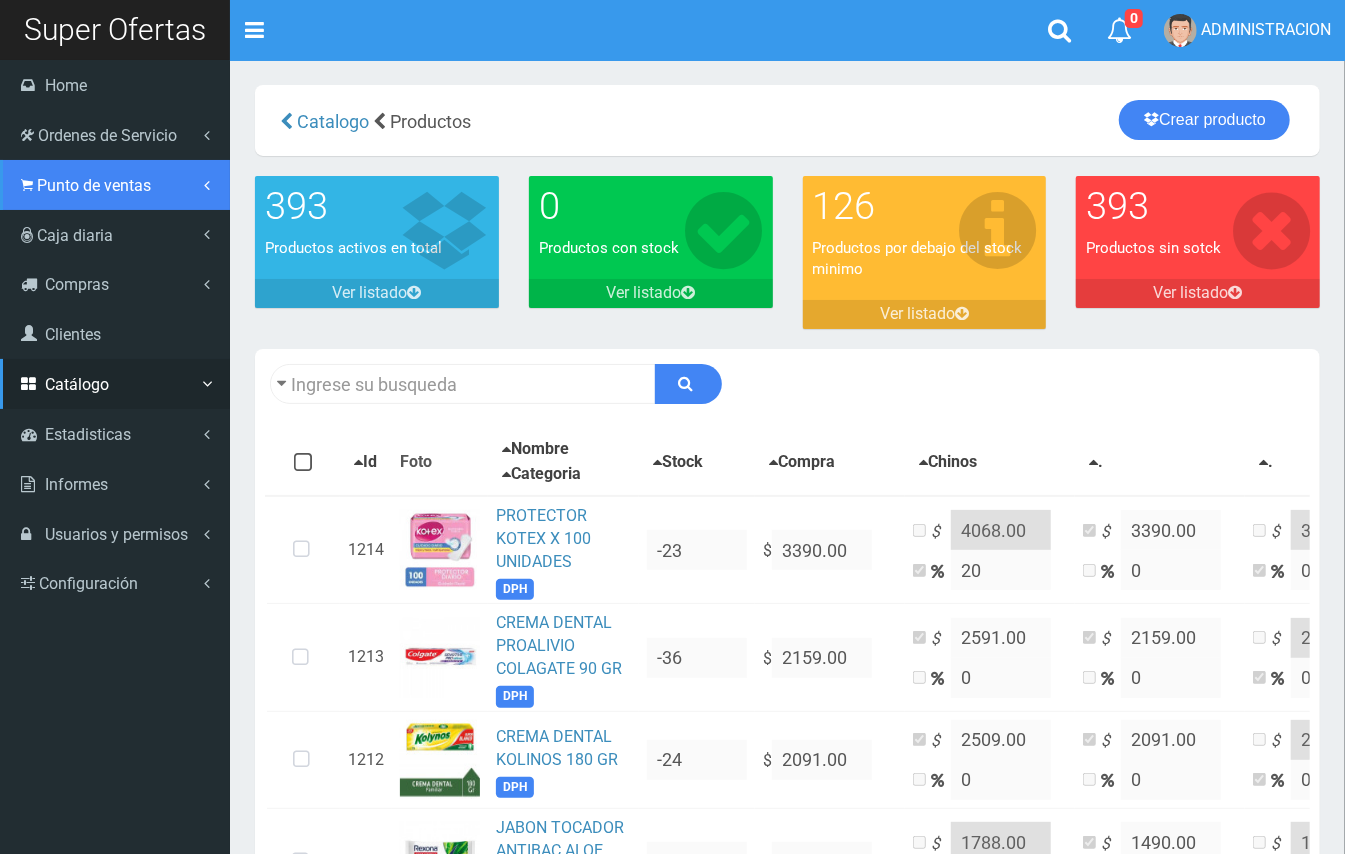 click on "Punto de ventas" at bounding box center (107, 135) 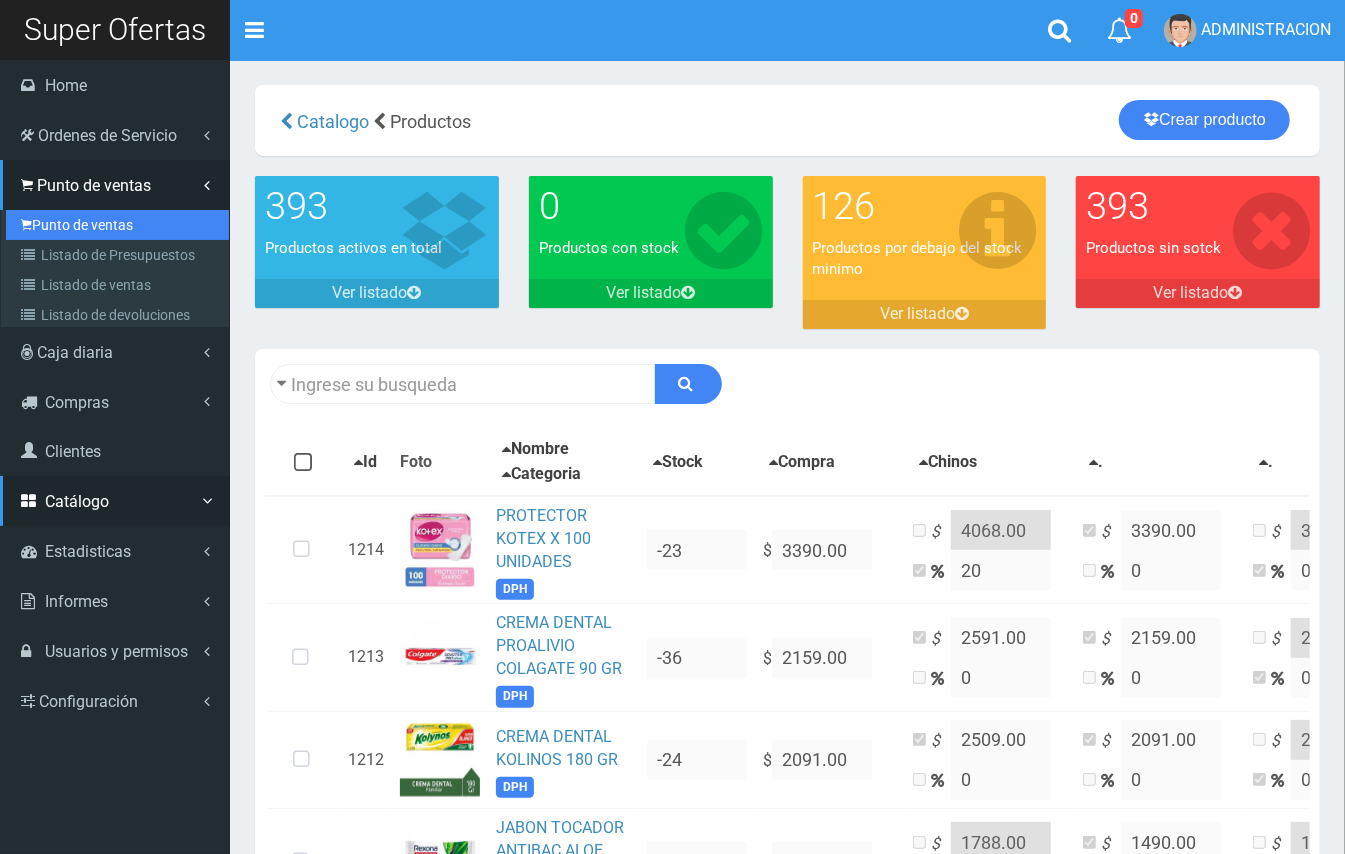 click on "Punto de ventas" at bounding box center (117, 225) 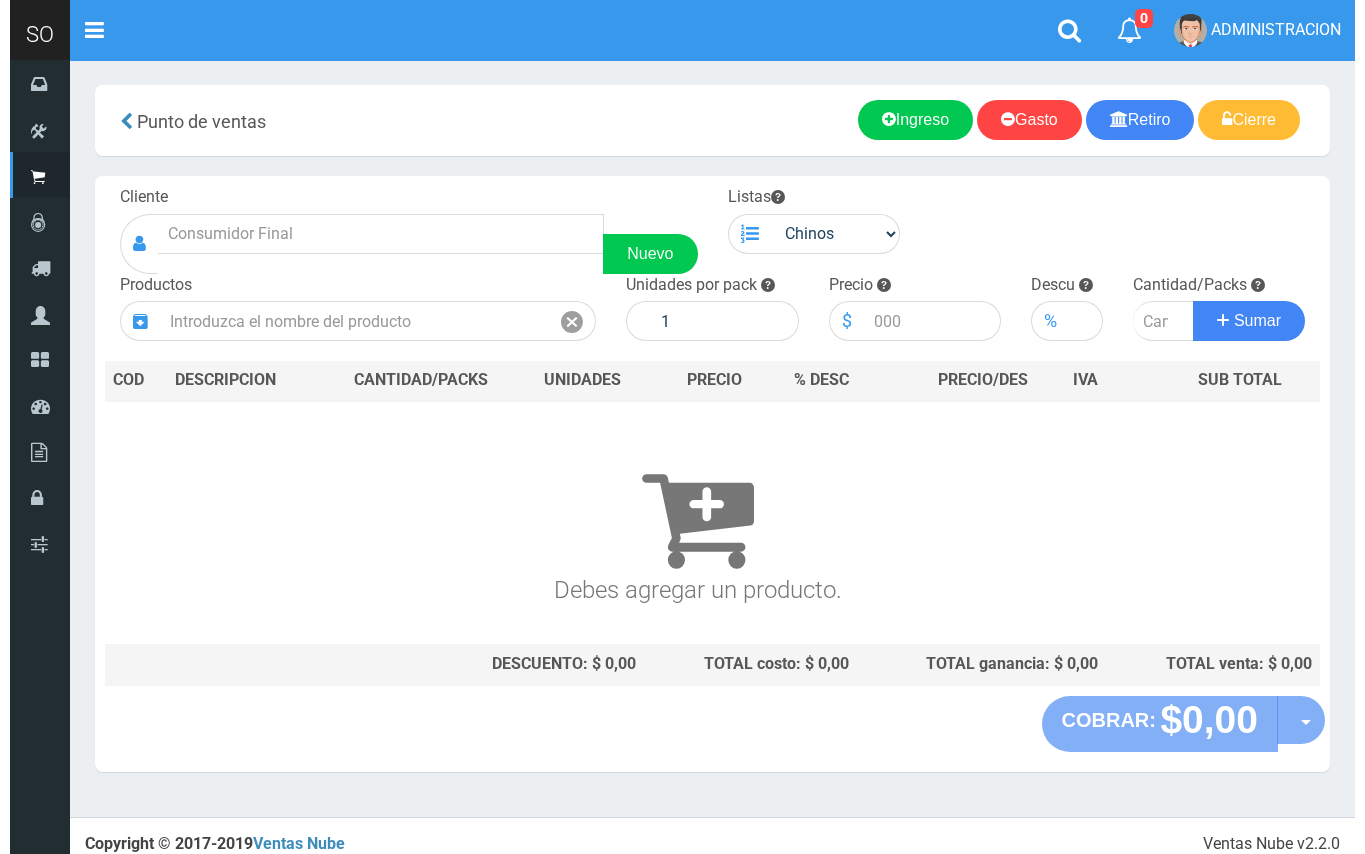 scroll, scrollTop: 0, scrollLeft: 0, axis: both 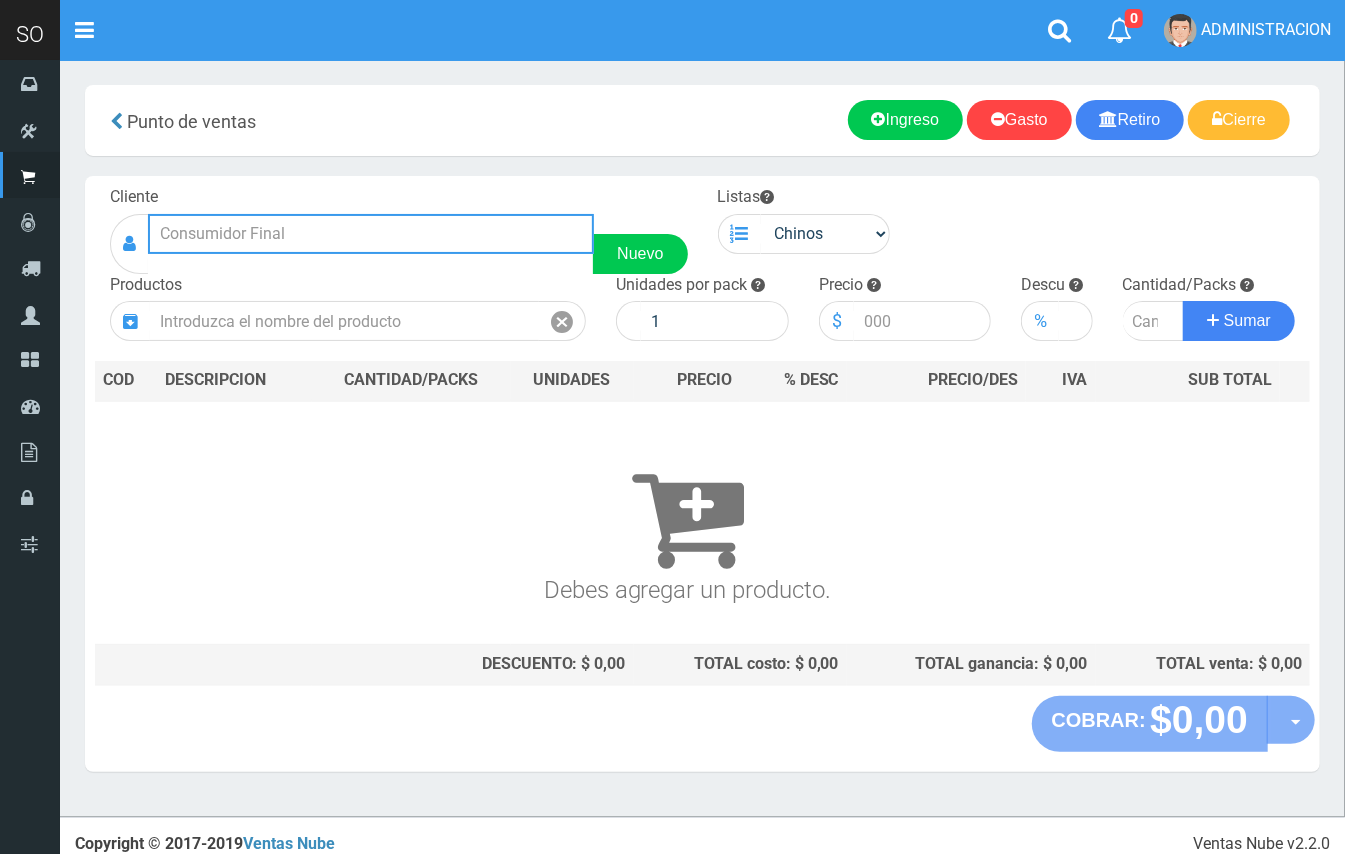 click at bounding box center (371, 234) 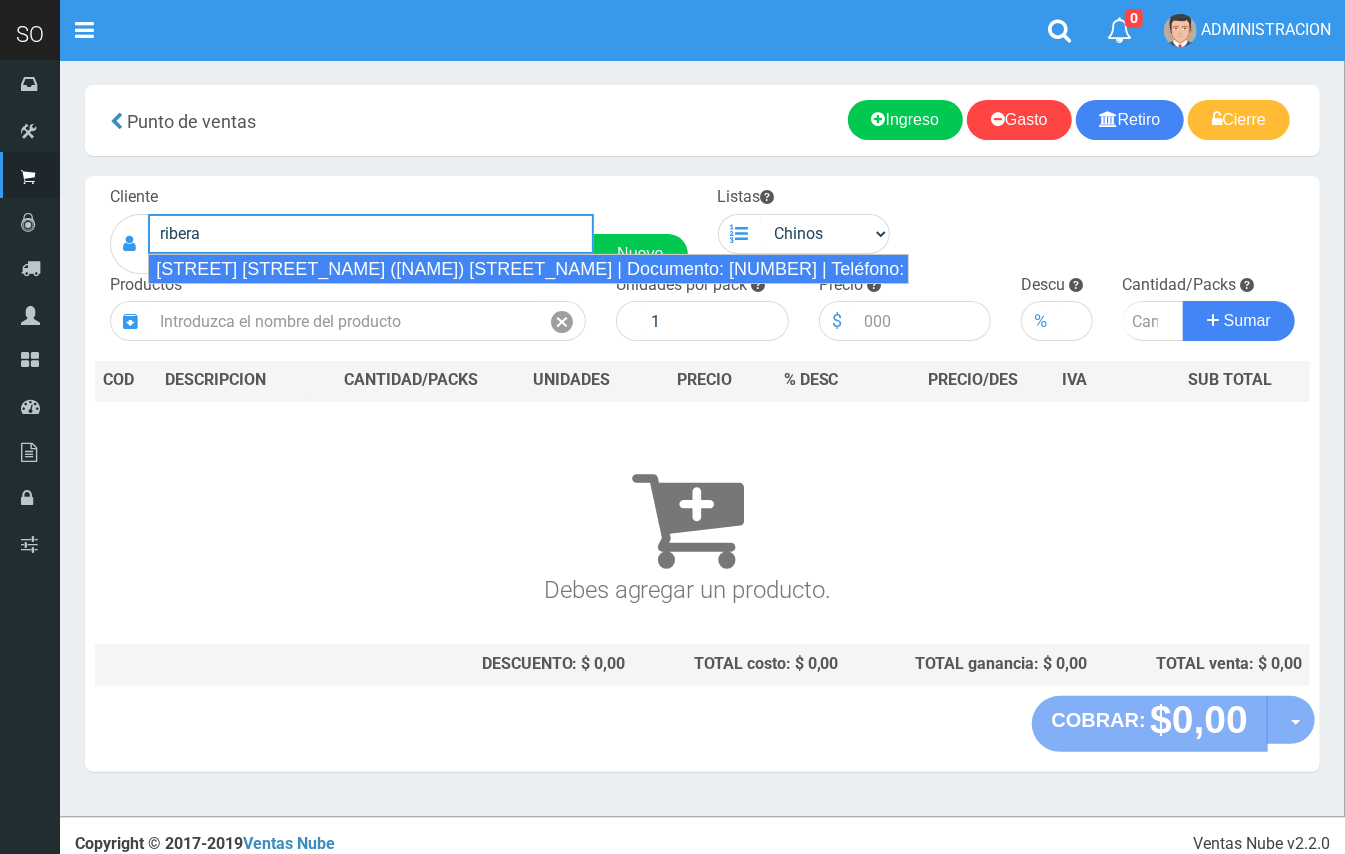 click on "Cargando...
×
0 0 Salir" at bounding box center (672, 435) 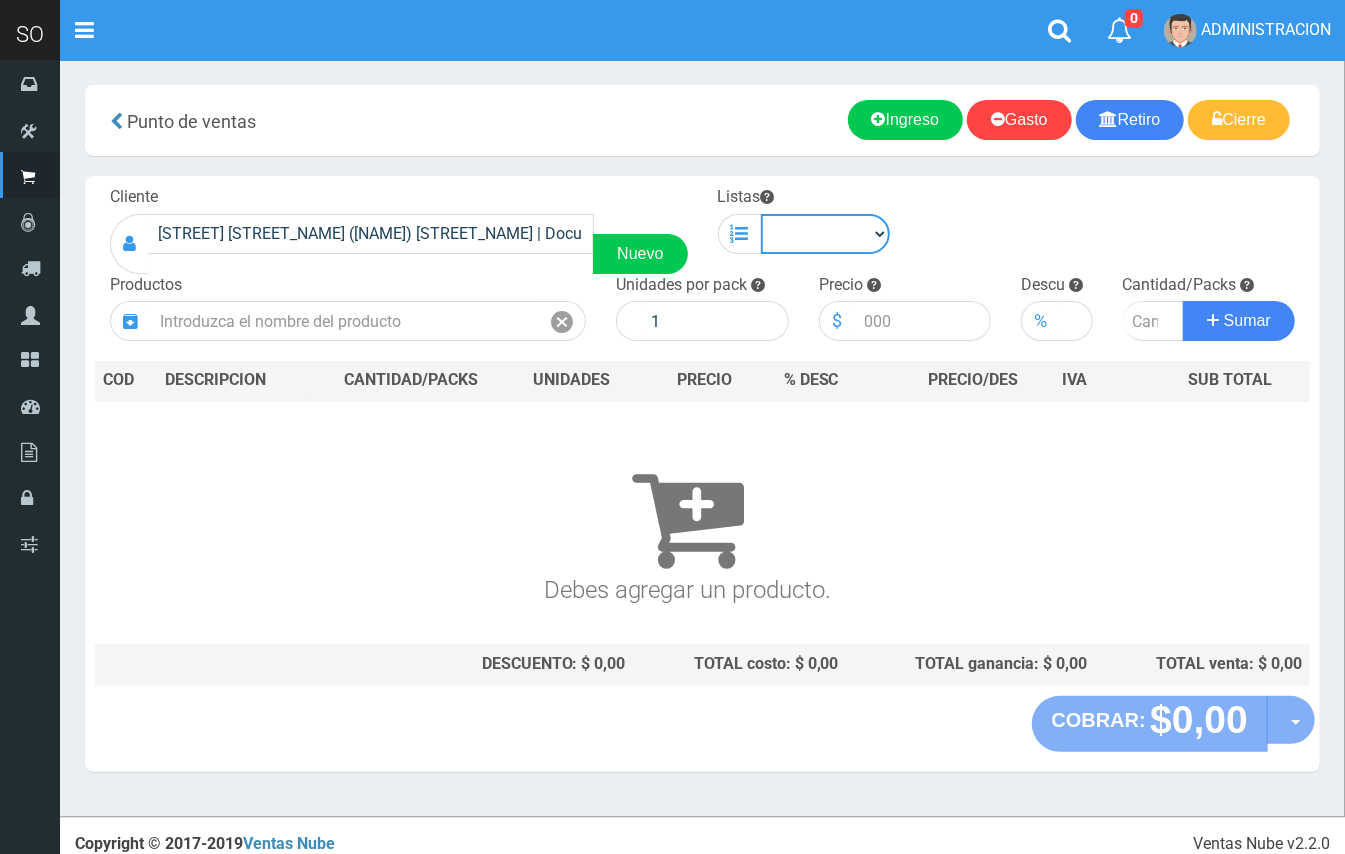 click on "Chinos
.
." at bounding box center [826, 234] 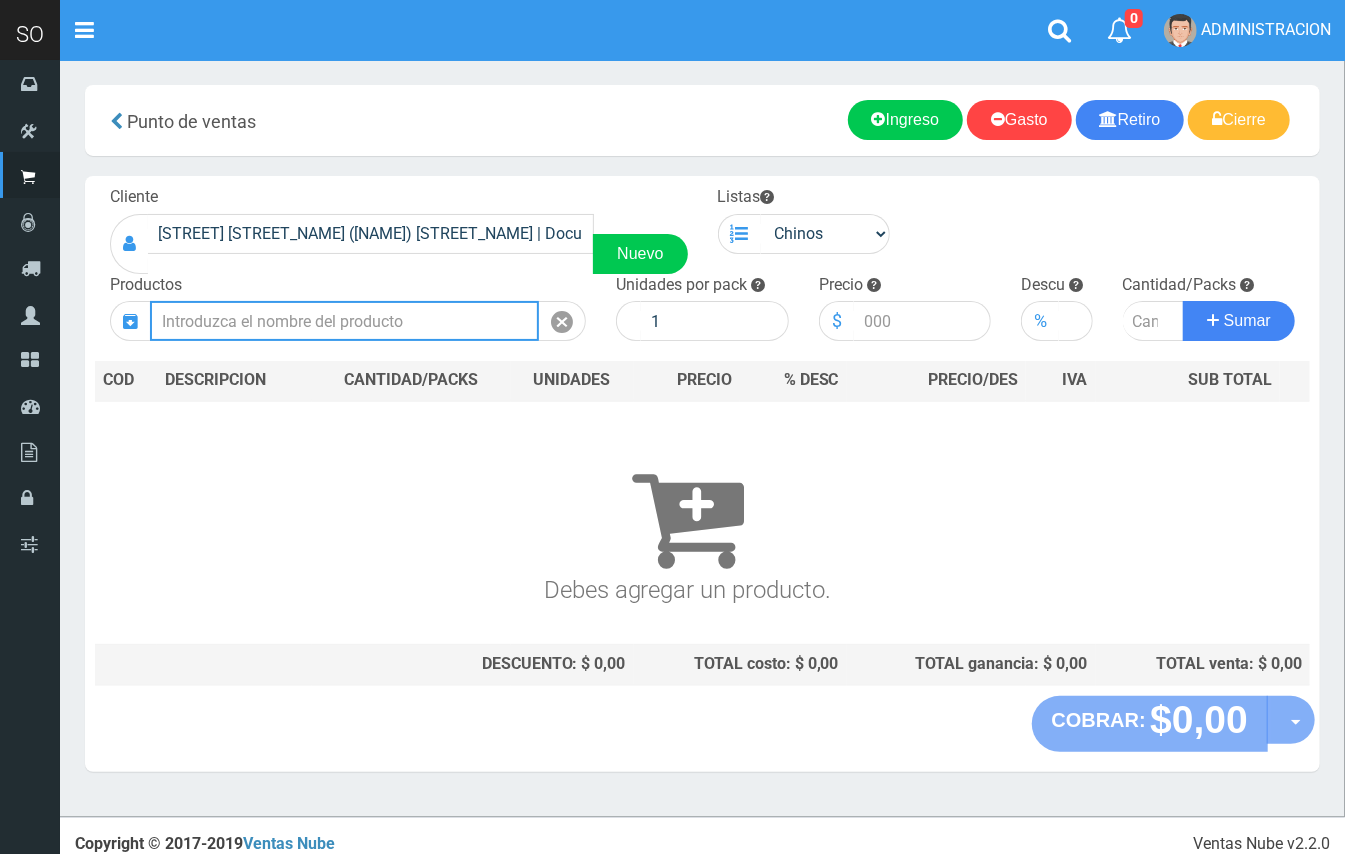 click at bounding box center (344, 321) 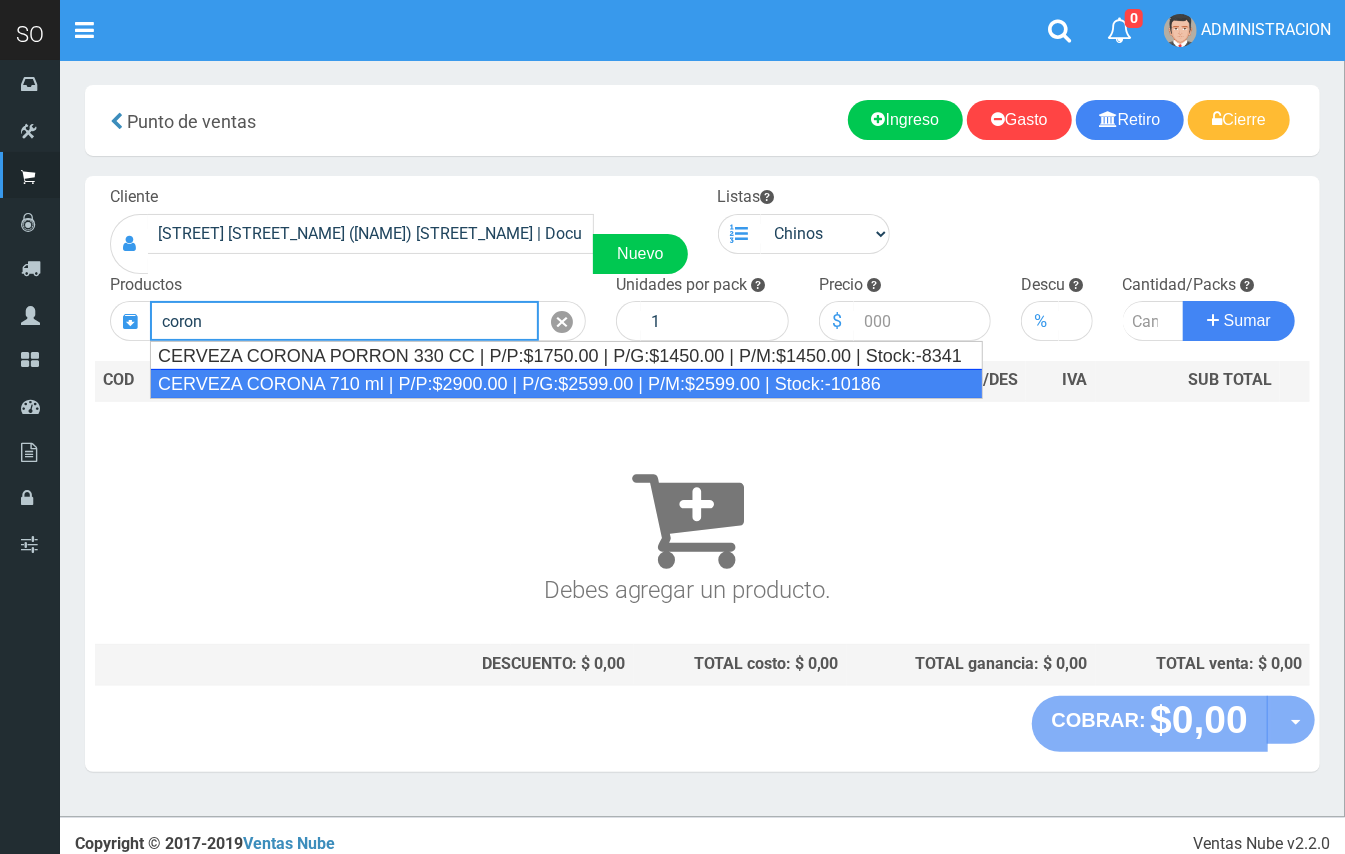 click on "CERVEZA CORONA 710 ml | P/P:$2900.00 | P/G:$2599.00 | P/M:$2599.00 | Stock:-10186" at bounding box center [566, 384] 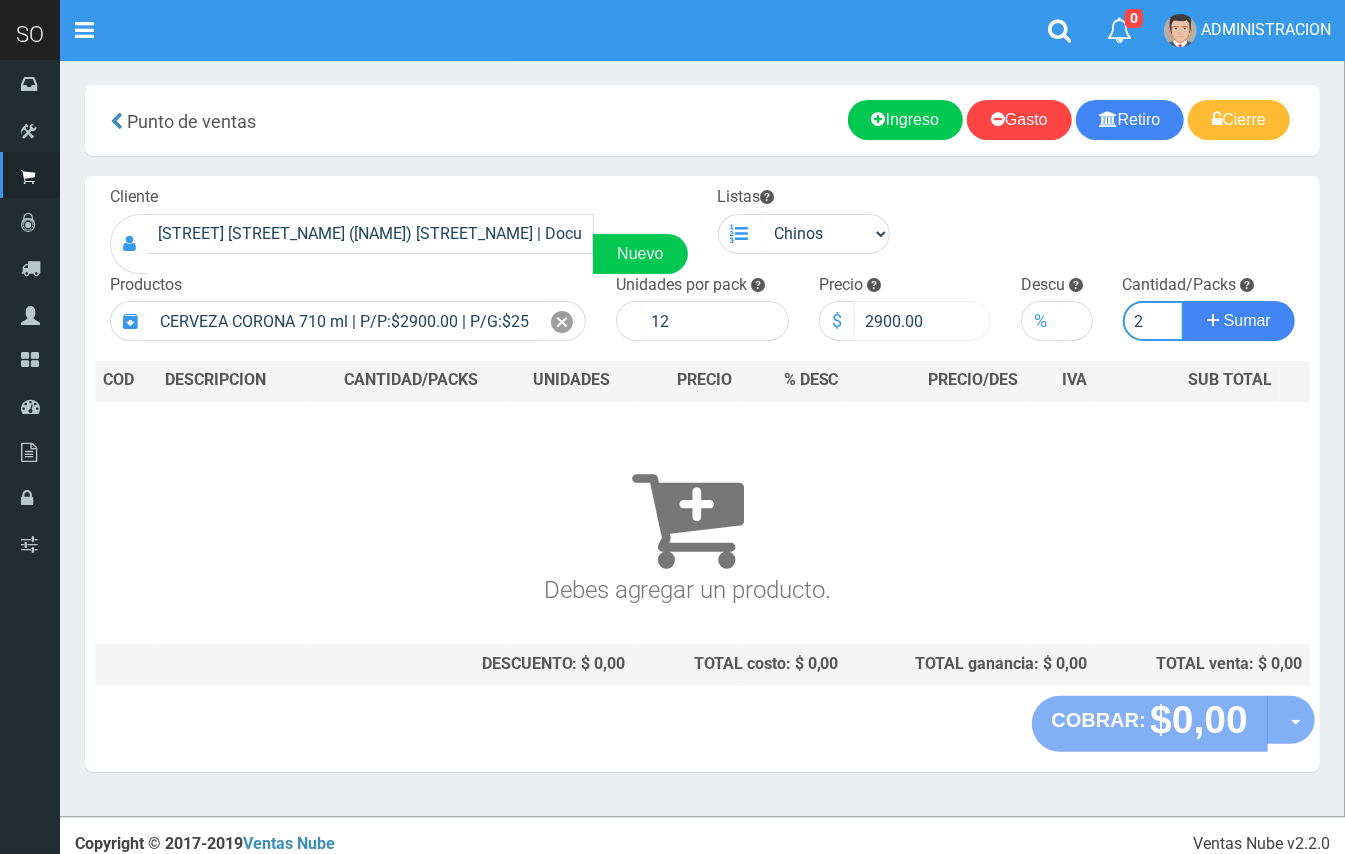 type on "2" 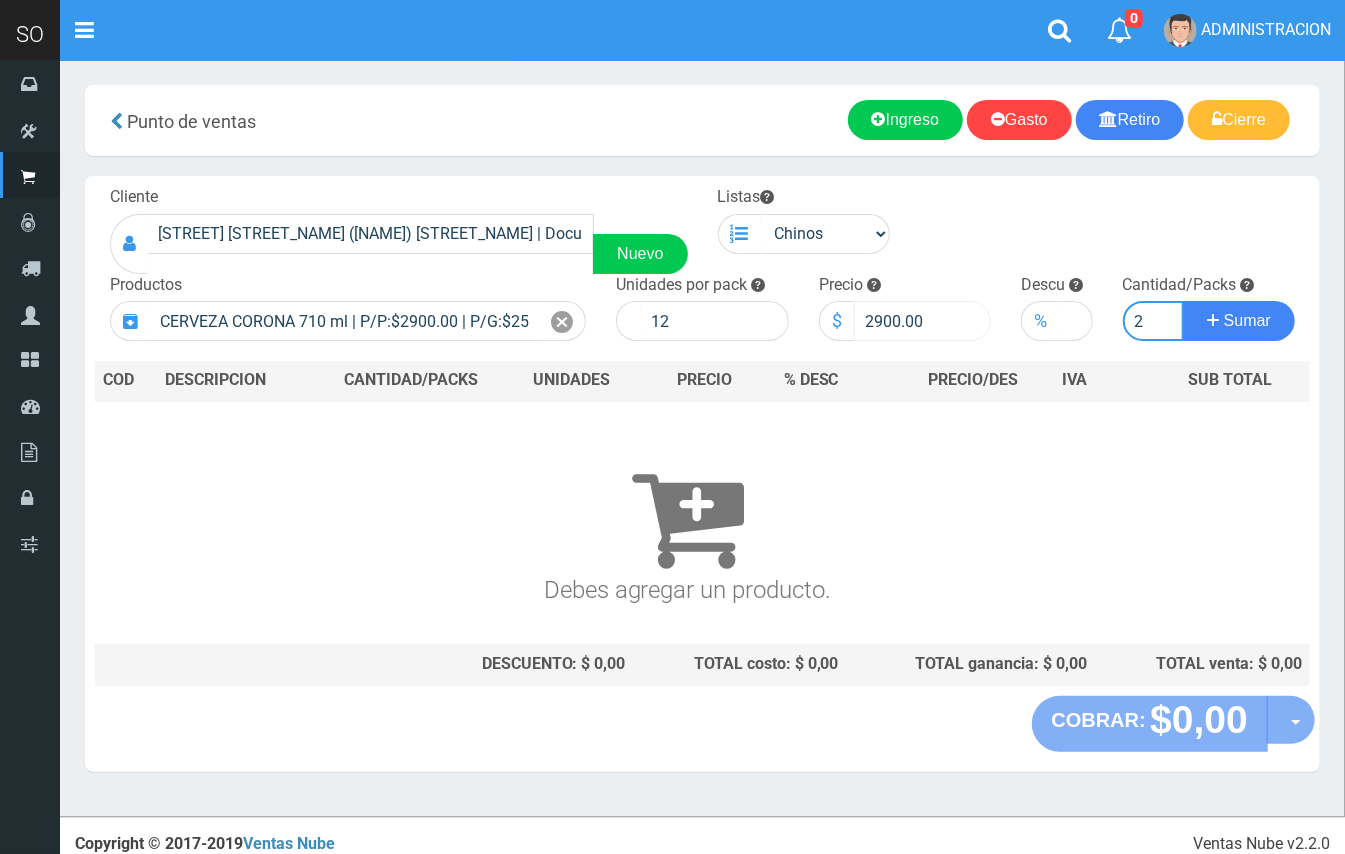 click on "Sumar" at bounding box center [1239, 321] 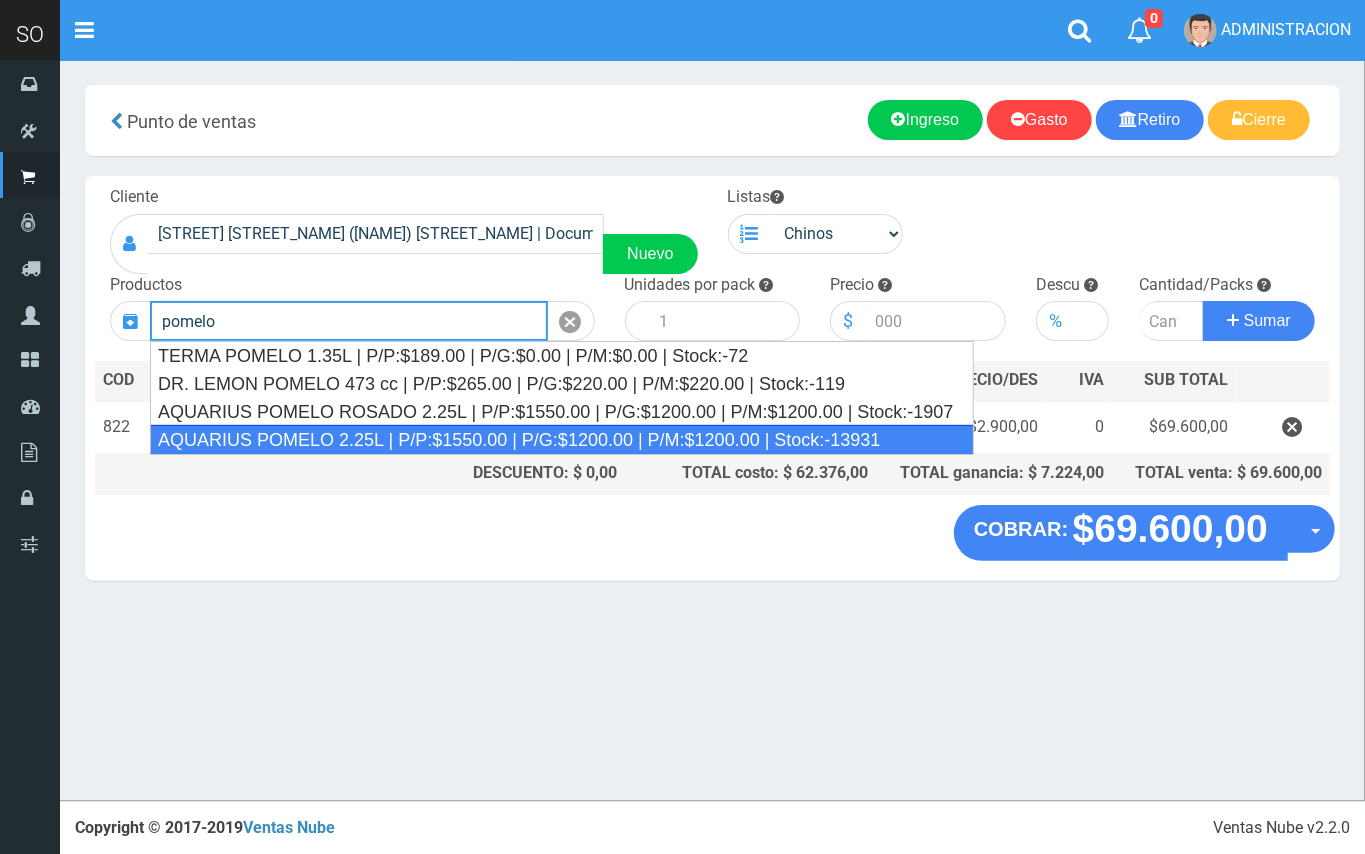 click on "AQUARIUS POMELO 2.25L | P/P:$1550.00 | P/G:$1200.00 | P/M:$1200.00 | Stock:-13931" at bounding box center [562, 440] 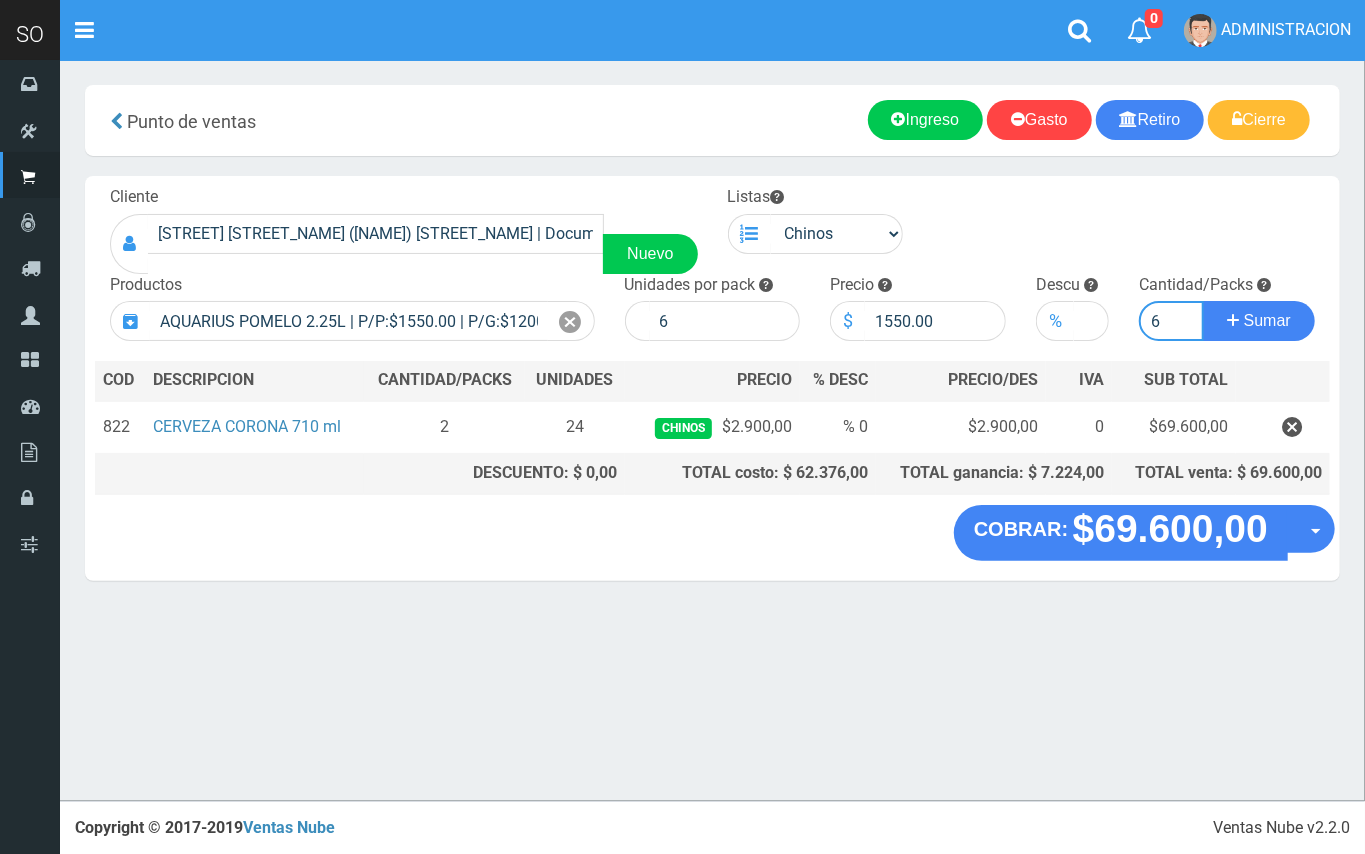 type on "6" 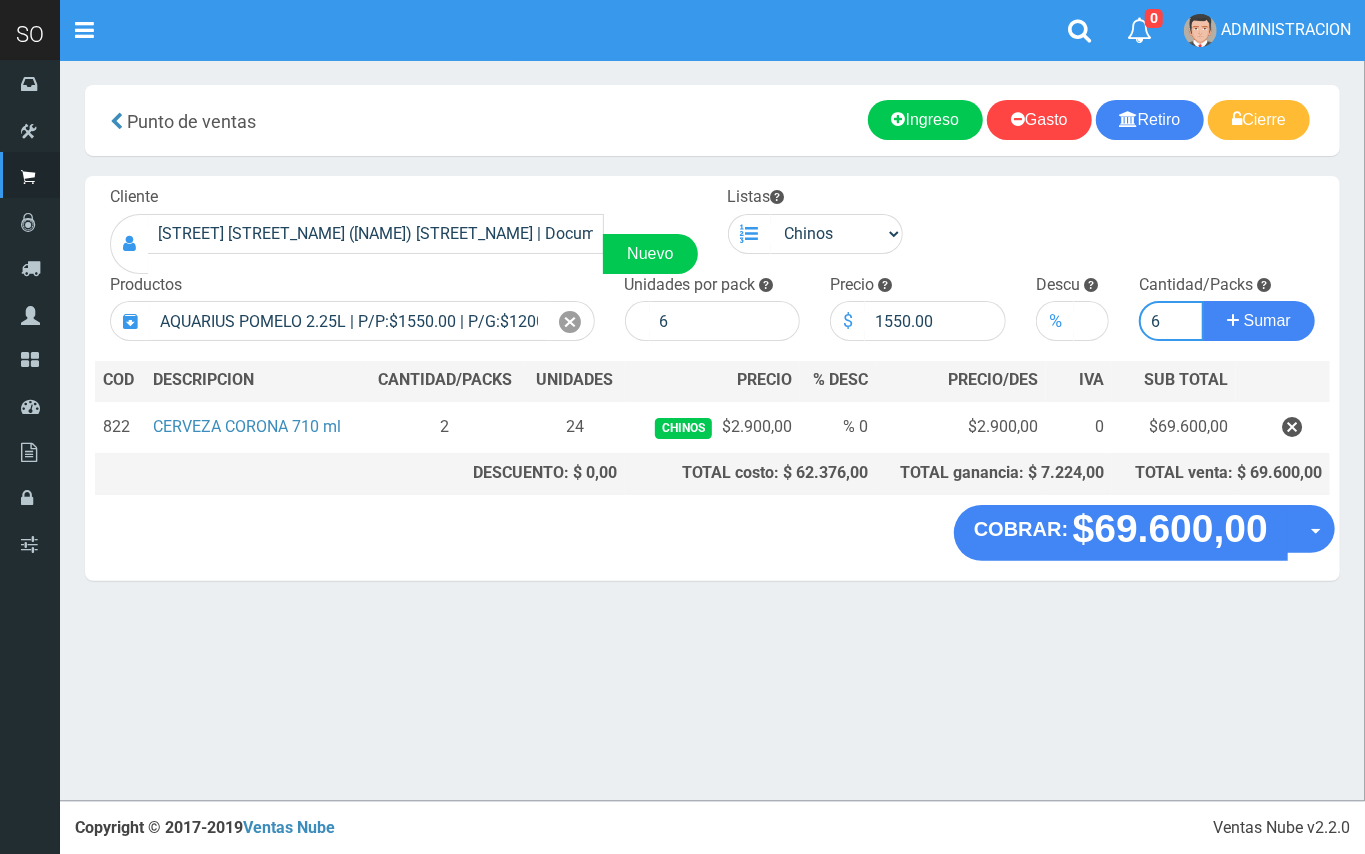 click on "Sumar" at bounding box center [1259, 321] 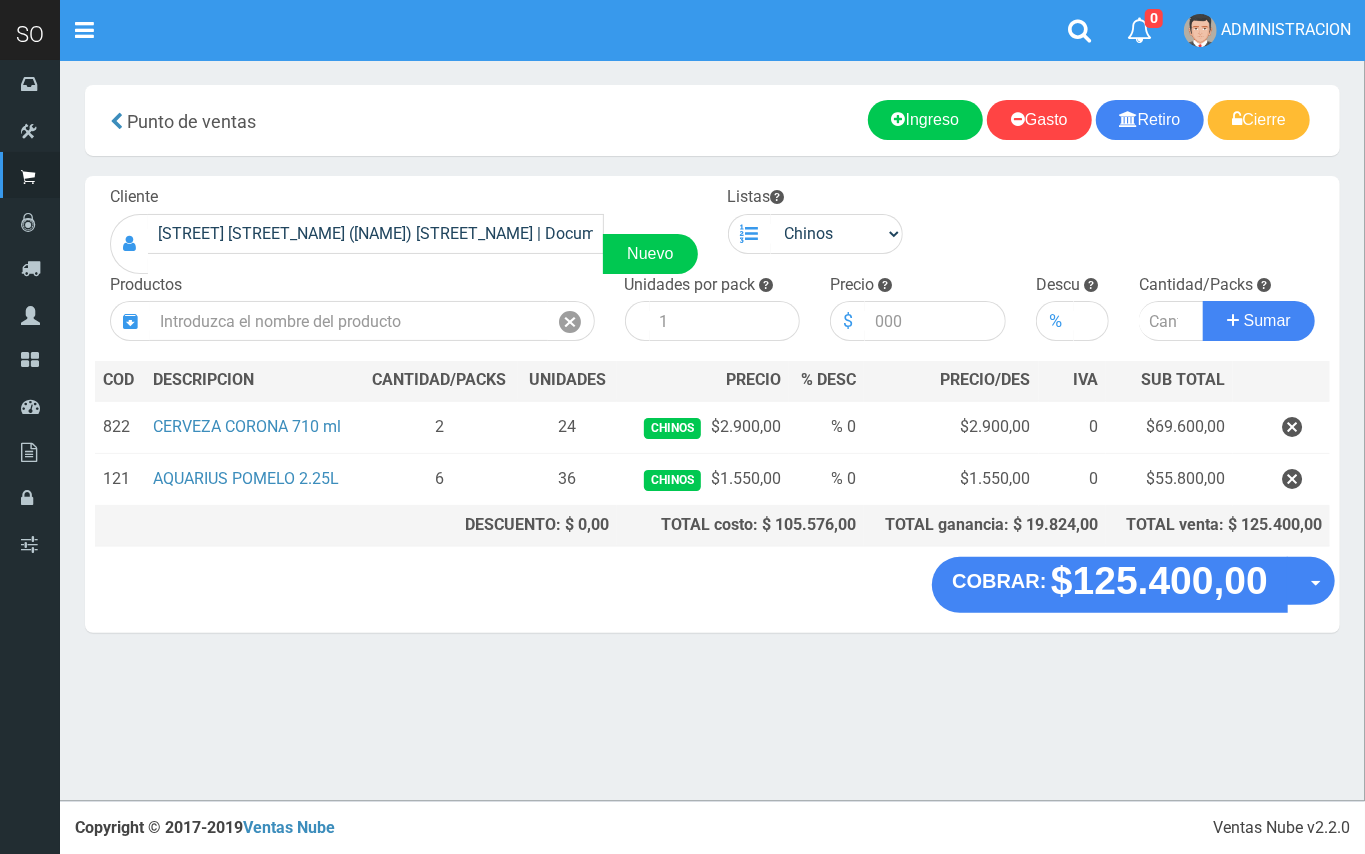 drag, startPoint x: 1288, startPoint y: 474, endPoint x: 945, endPoint y: 404, distance: 350.07 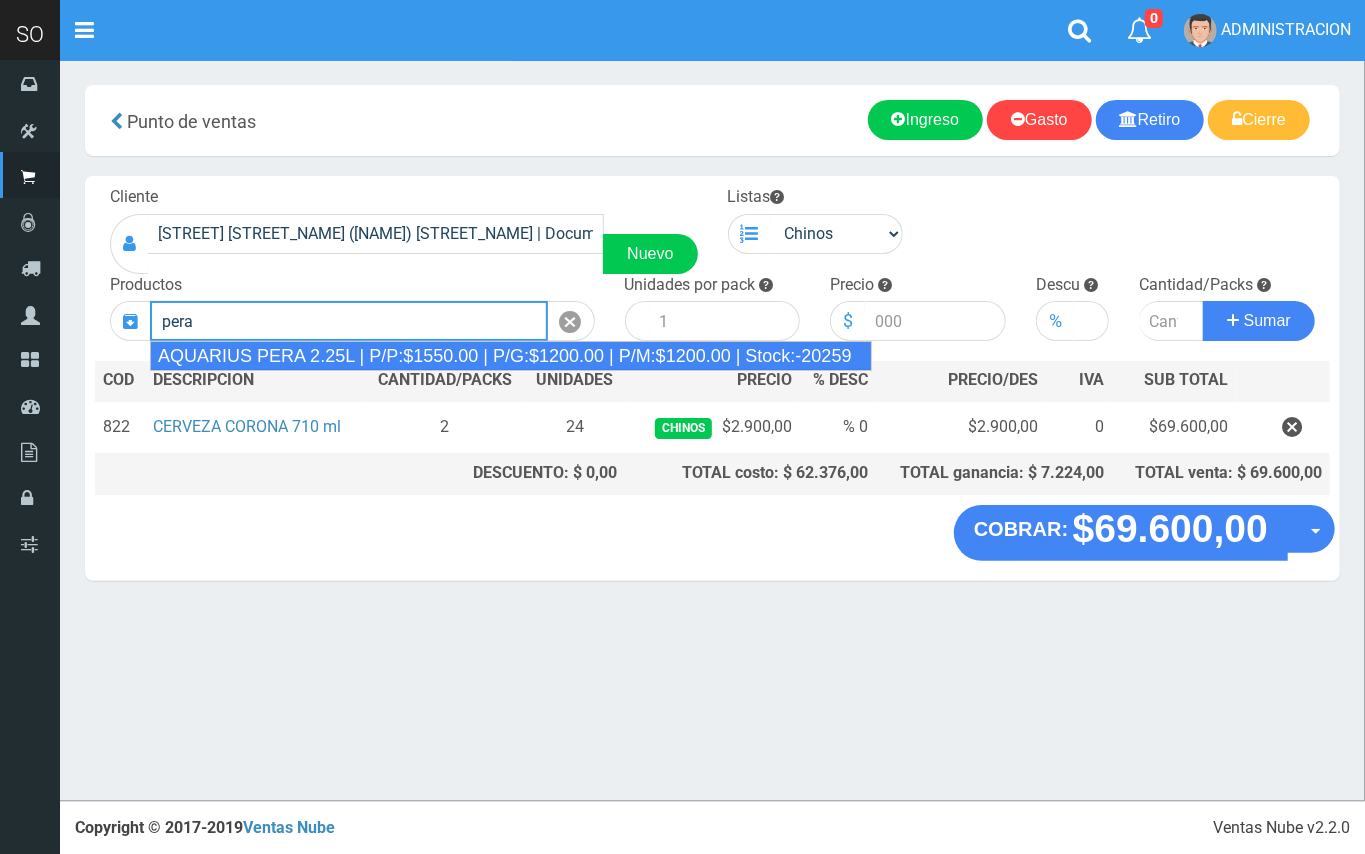 click on "AQUARIUS PERA 2.25L | P/P:$1550.00 | P/G:$1200.00 | P/M:$1200.00 | Stock:-20259" at bounding box center [511, 356] 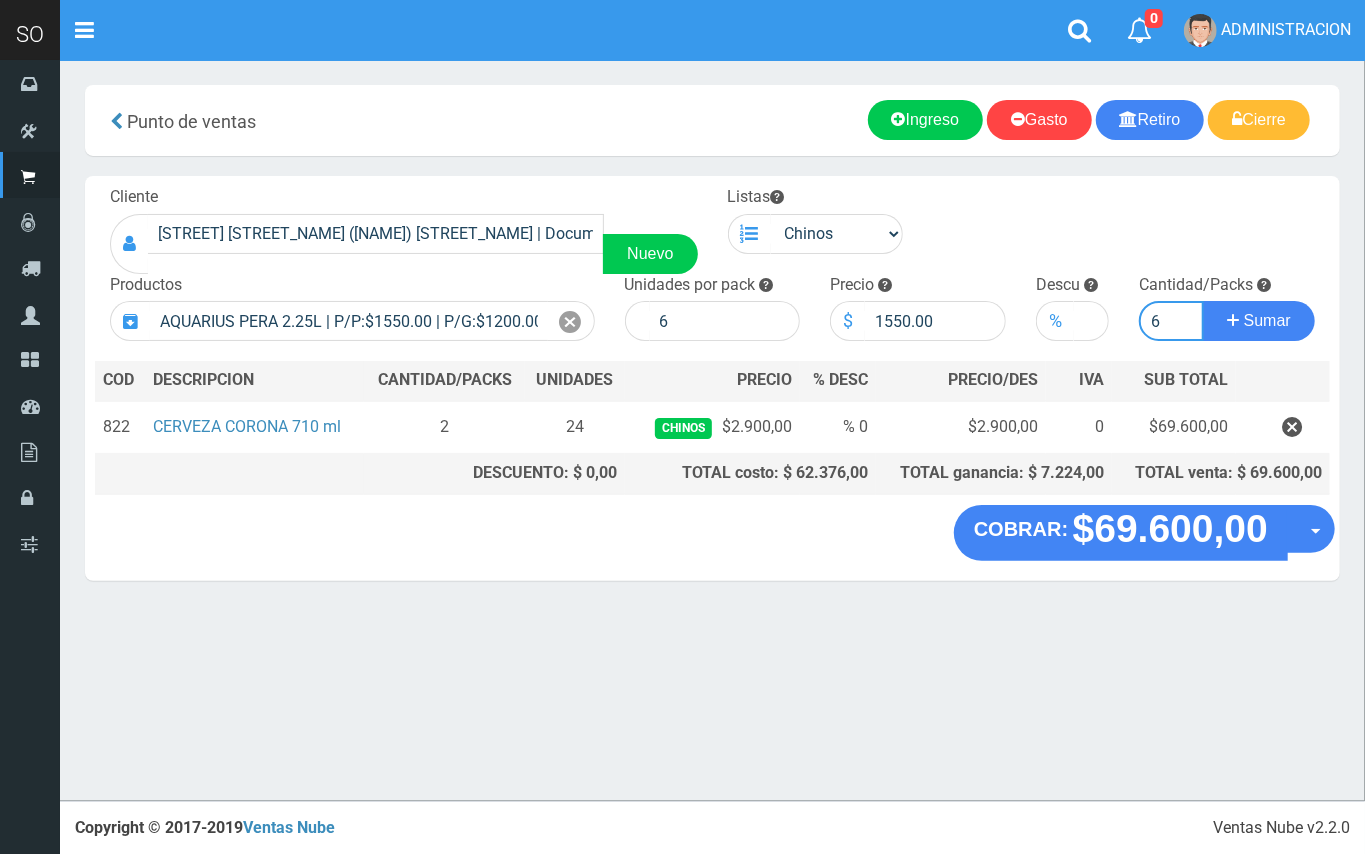 type on "6" 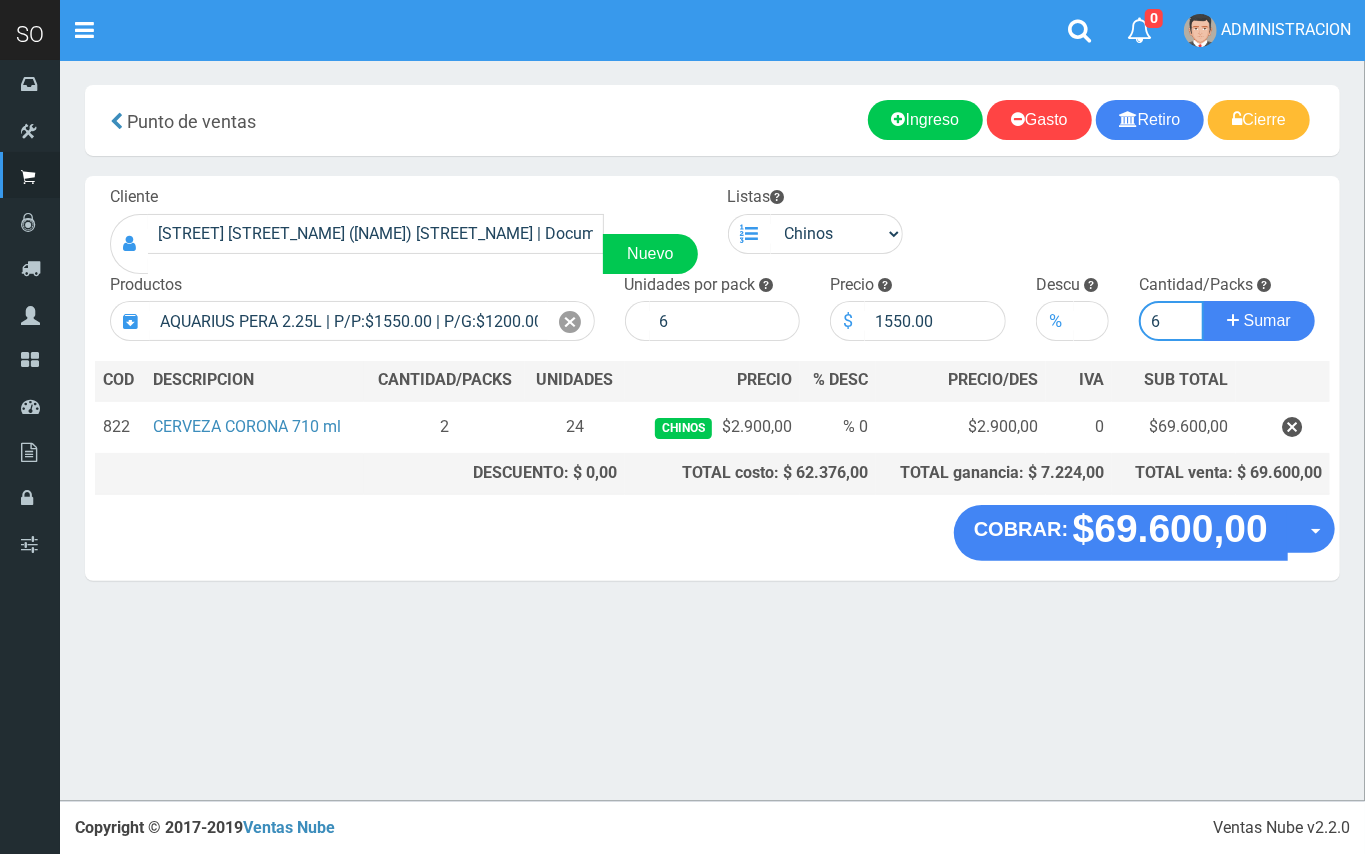 click on "Sumar" at bounding box center (1259, 321) 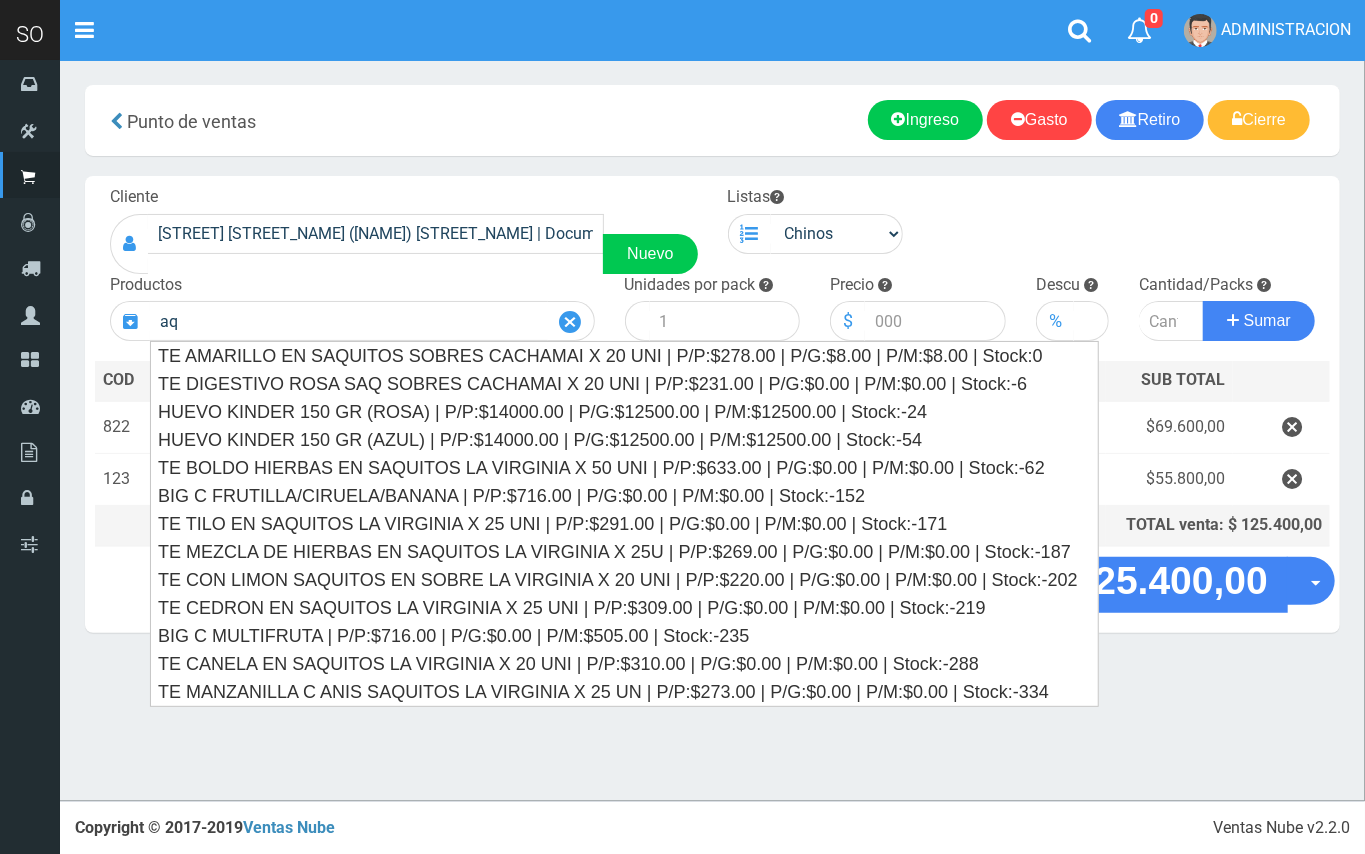 click at bounding box center (571, 322) 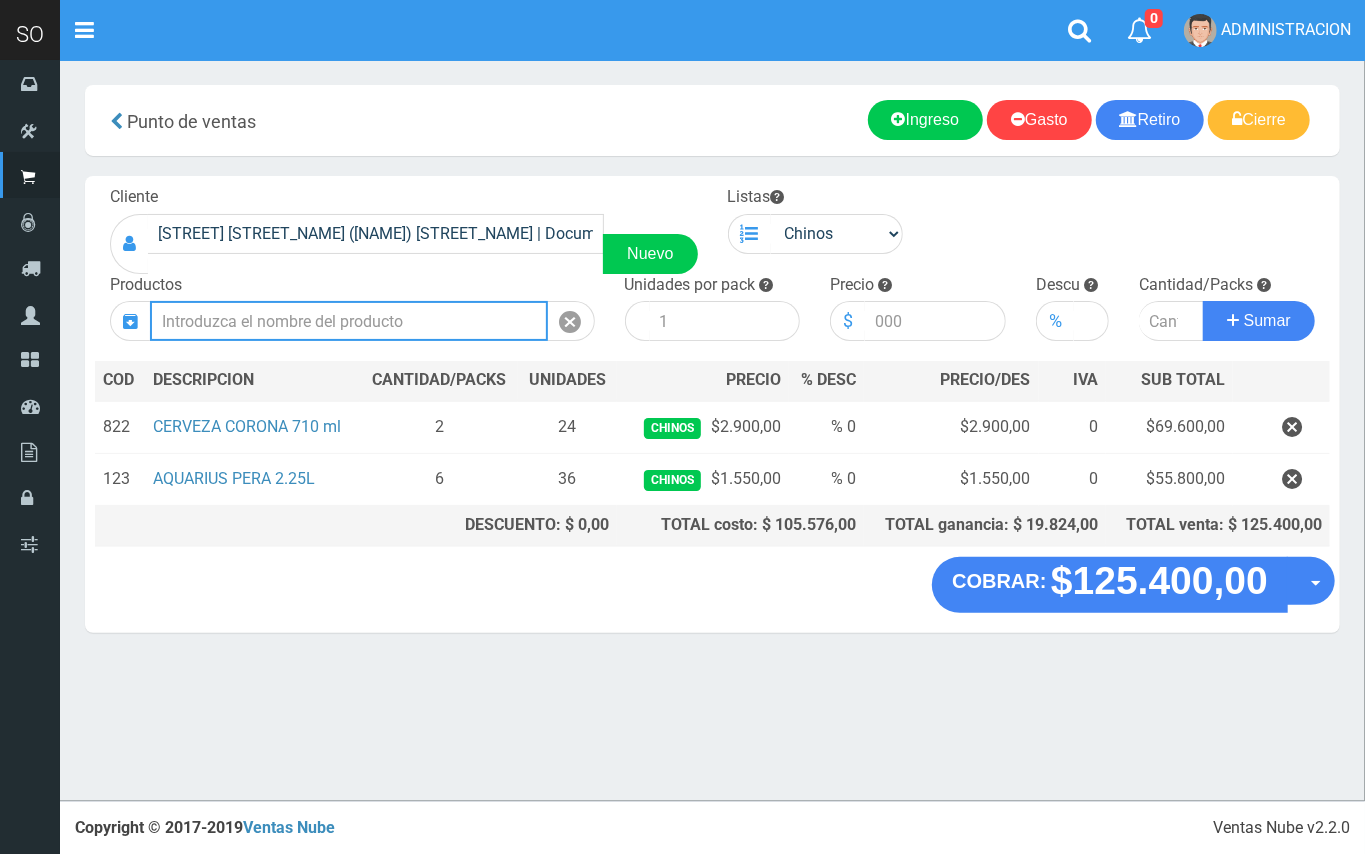 click at bounding box center [349, 321] 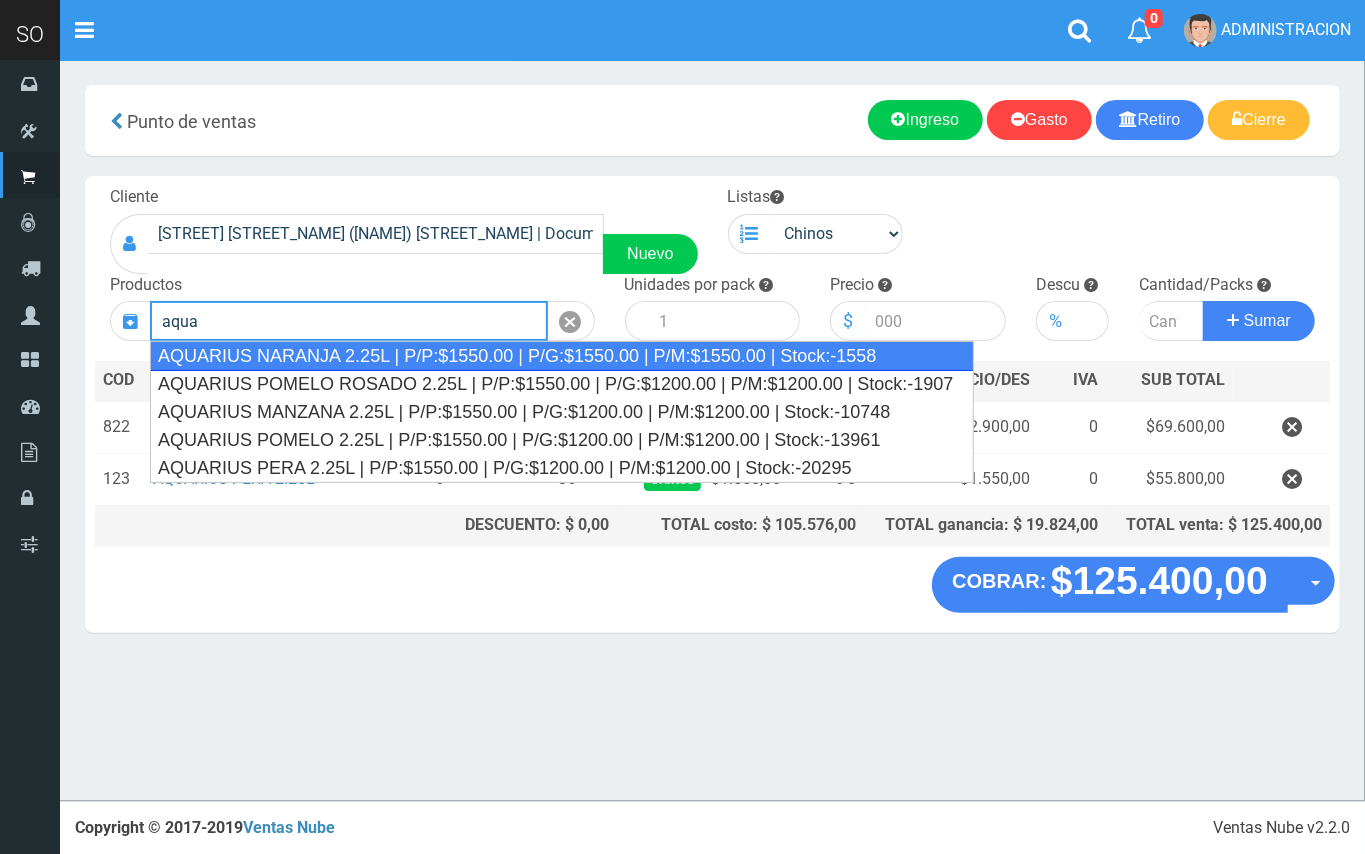 click on "AQUARIUS NARANJA 2.25L | P/P:$1550.00 | P/G:$1550.00 | P/M:$1550.00 | Stock:-1558" at bounding box center (562, 356) 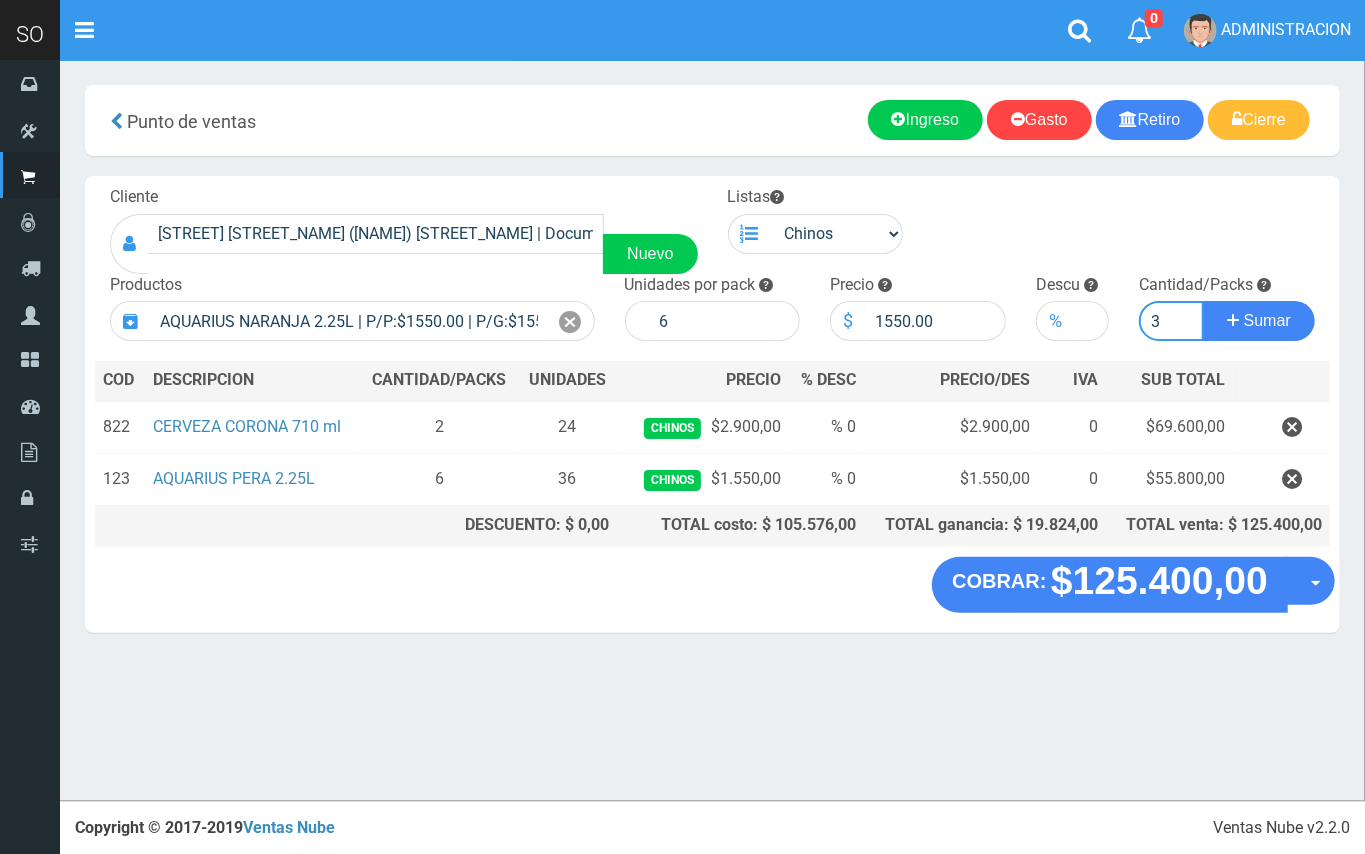 type on "3" 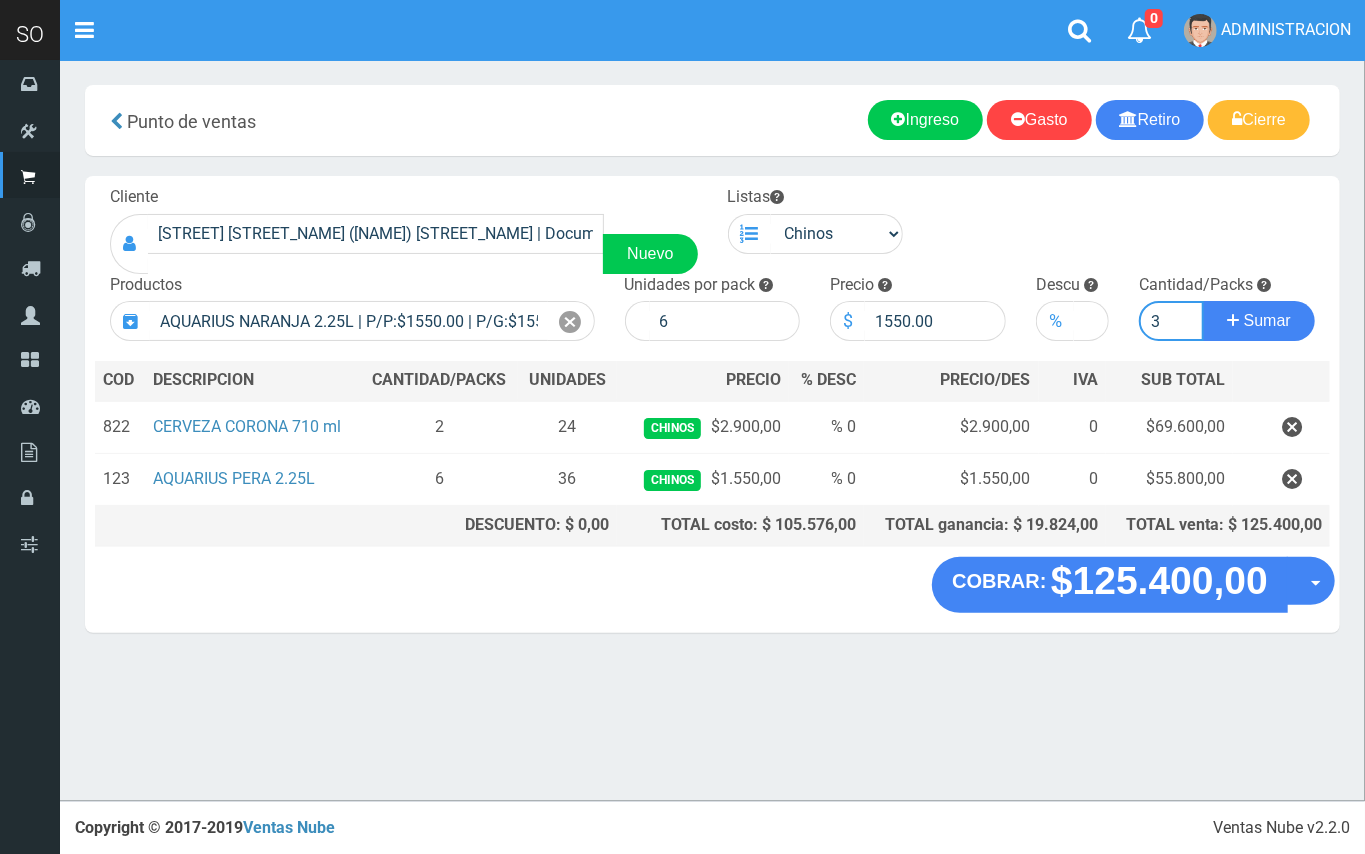 click on "Sumar" at bounding box center (1259, 321) 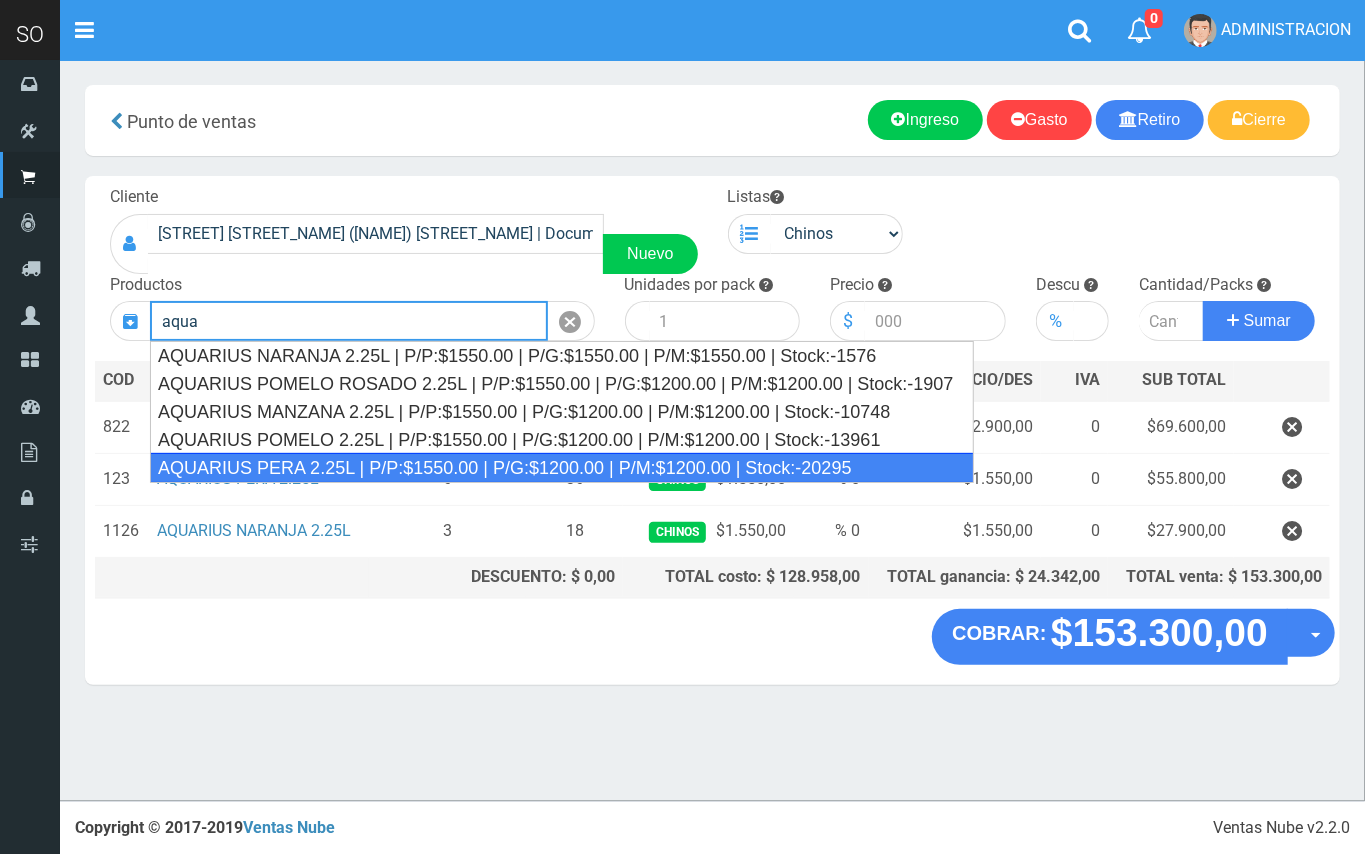 click on "AQUARIUS PERA 2.25L | P/P:$1550.00 | P/G:$1200.00 | P/M:$1200.00 | Stock:-20295" at bounding box center (562, 468) 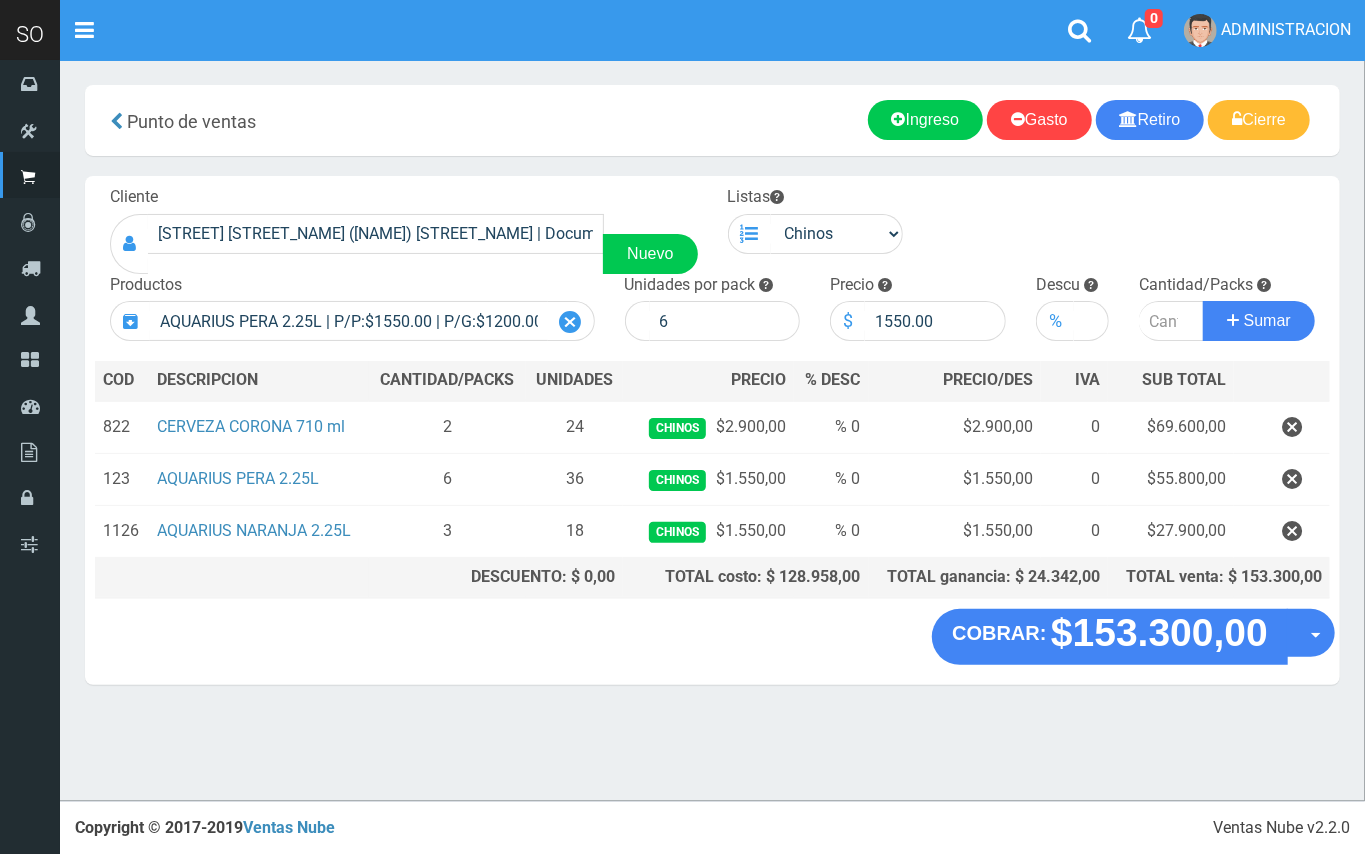 click at bounding box center [571, 322] 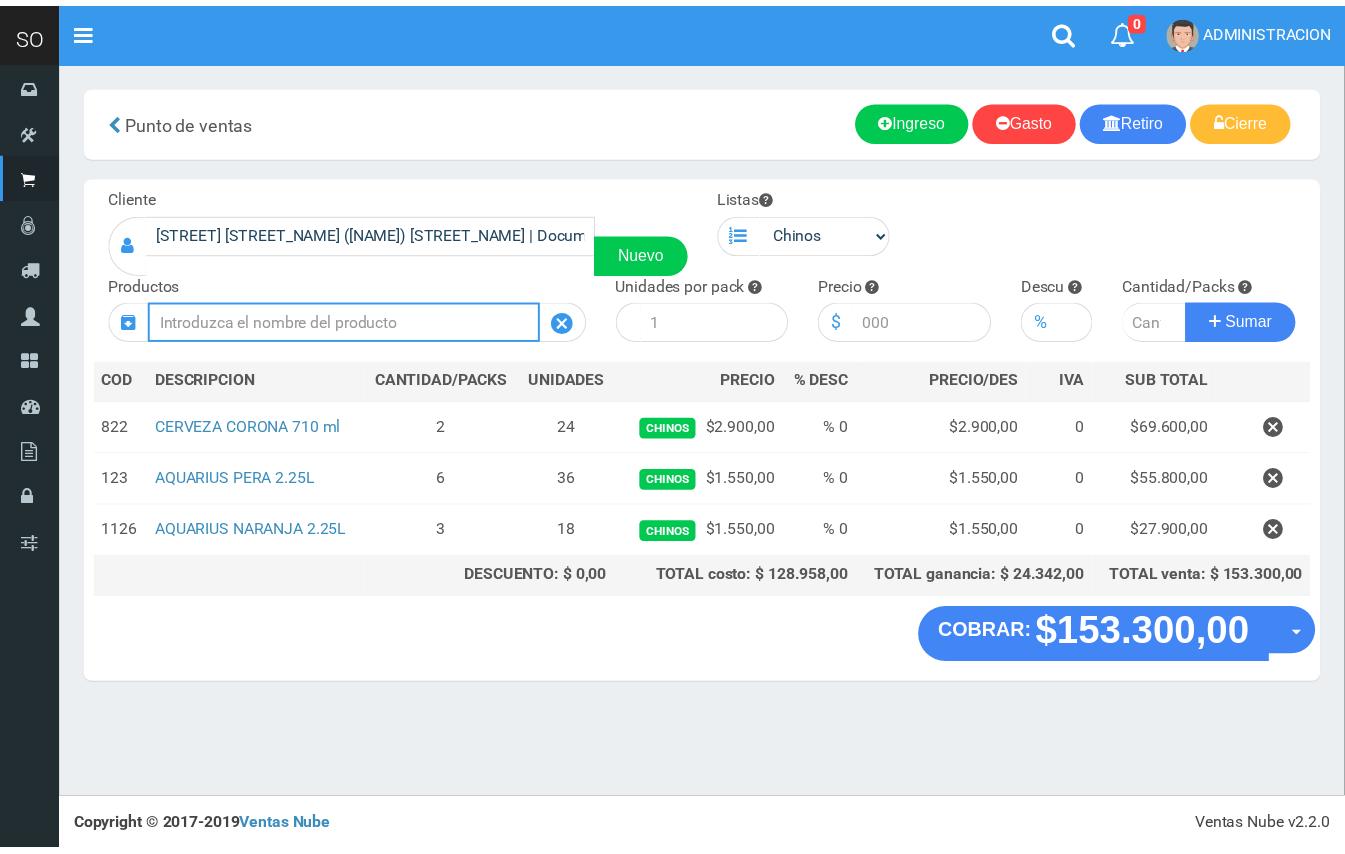 scroll, scrollTop: 0, scrollLeft: 0, axis: both 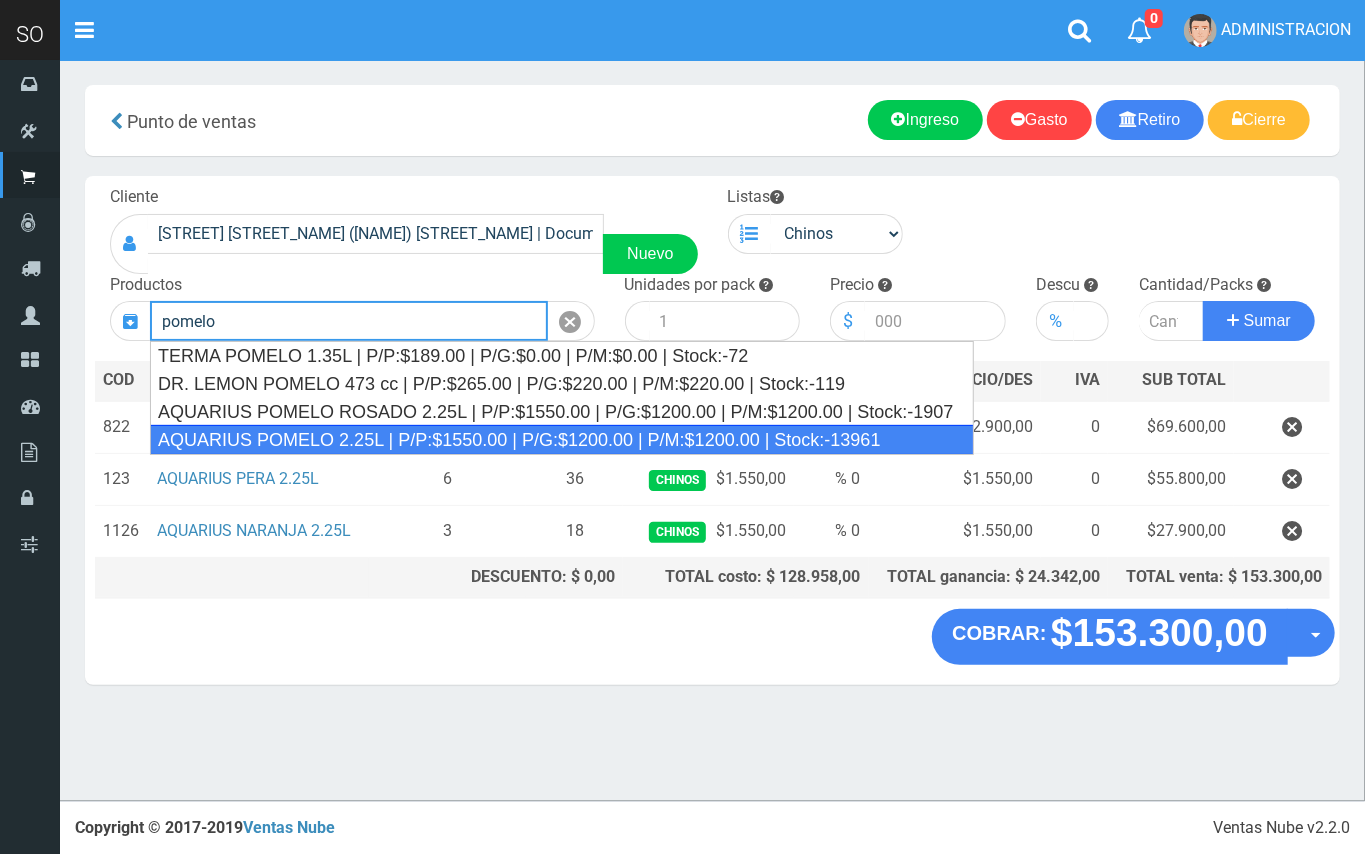click on "AQUARIUS POMELO 2.25L | P/P:$1550.00 | P/G:$1200.00 | P/M:$1200.00 | Stock:-13961" at bounding box center (562, 440) 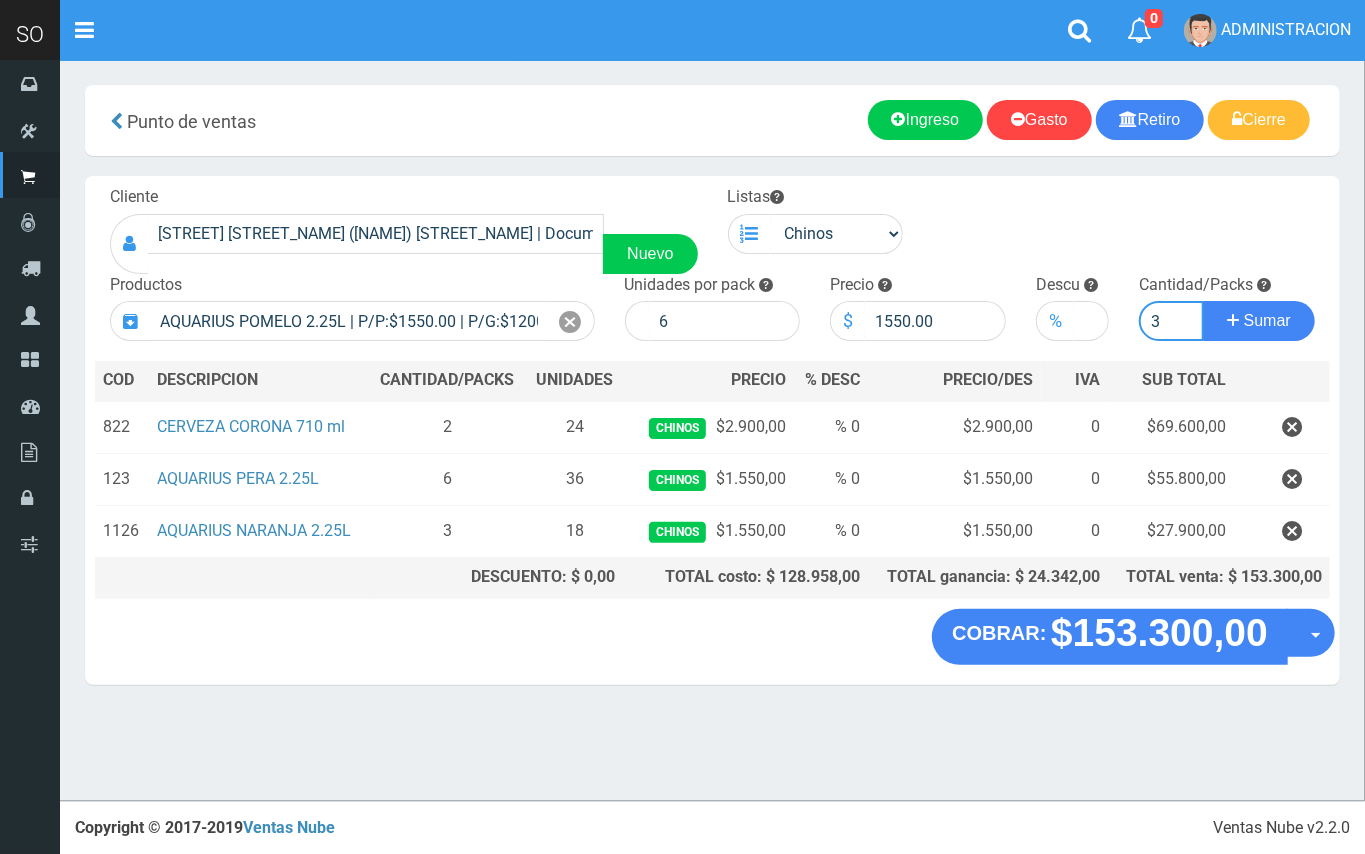 type on "3" 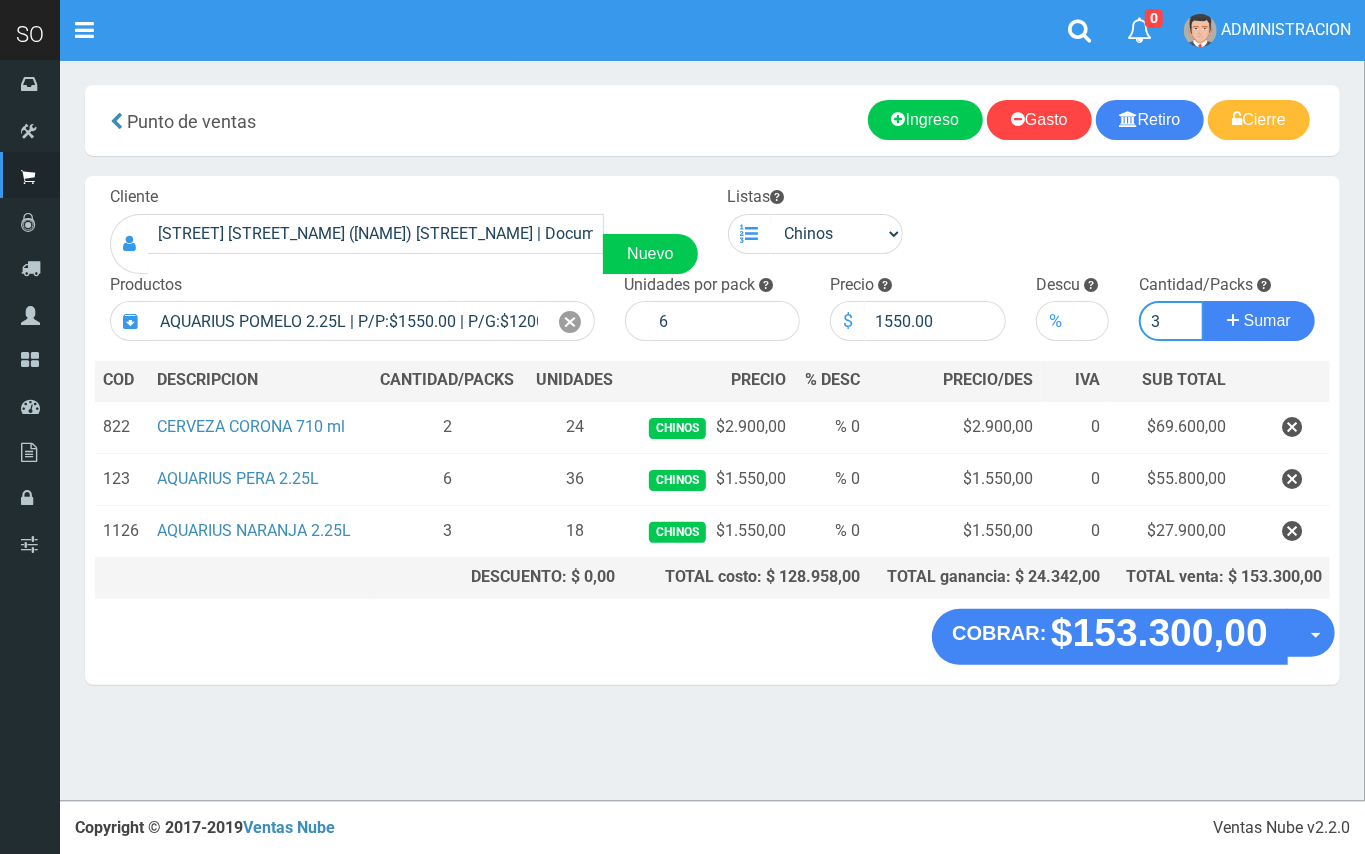 click on "Sumar" at bounding box center [1259, 321] 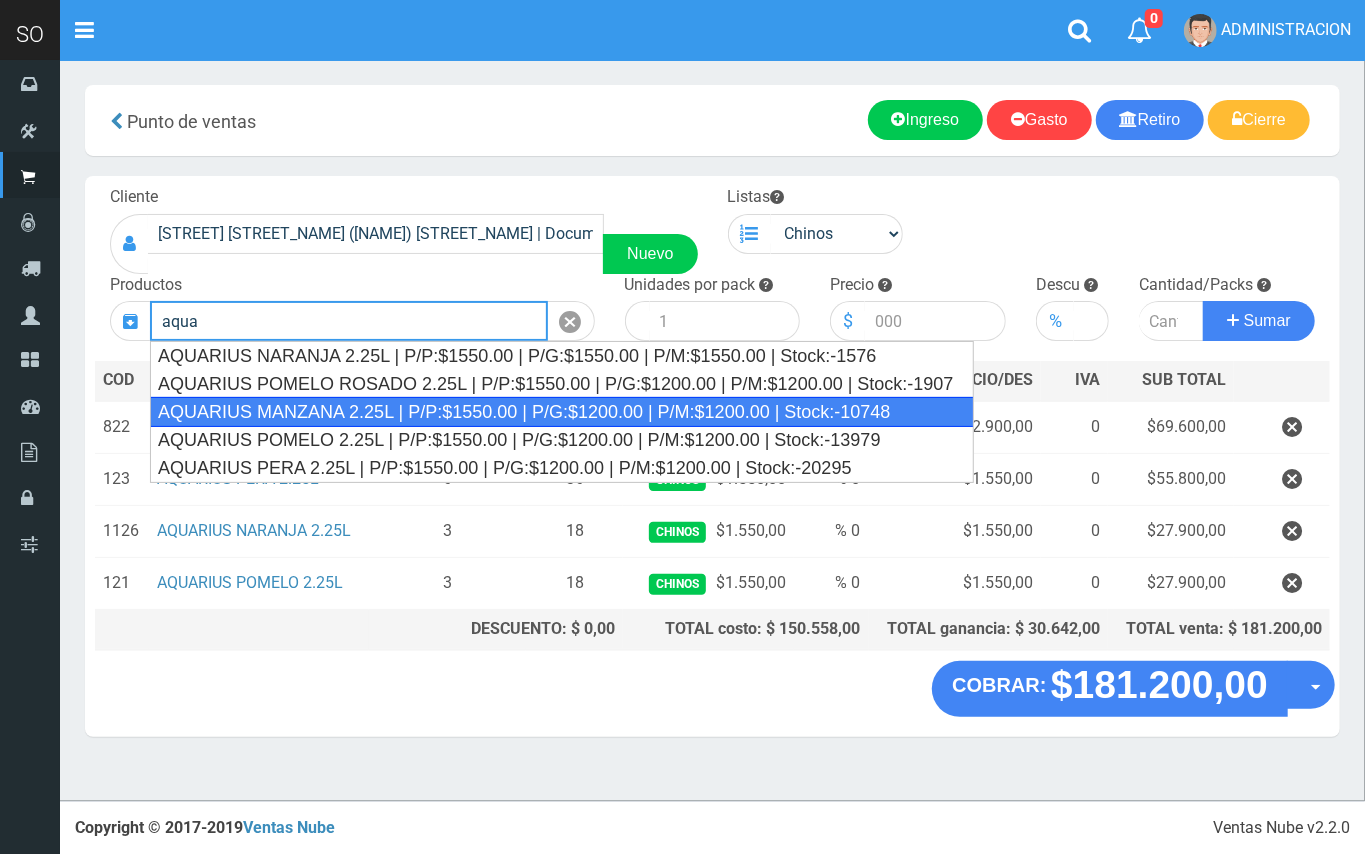 click on "AQUARIUS MANZANA 2.25L | P/P:$1550.00 | P/G:$1200.00 | P/M:$1200.00 | Stock:-10748" at bounding box center [562, 412] 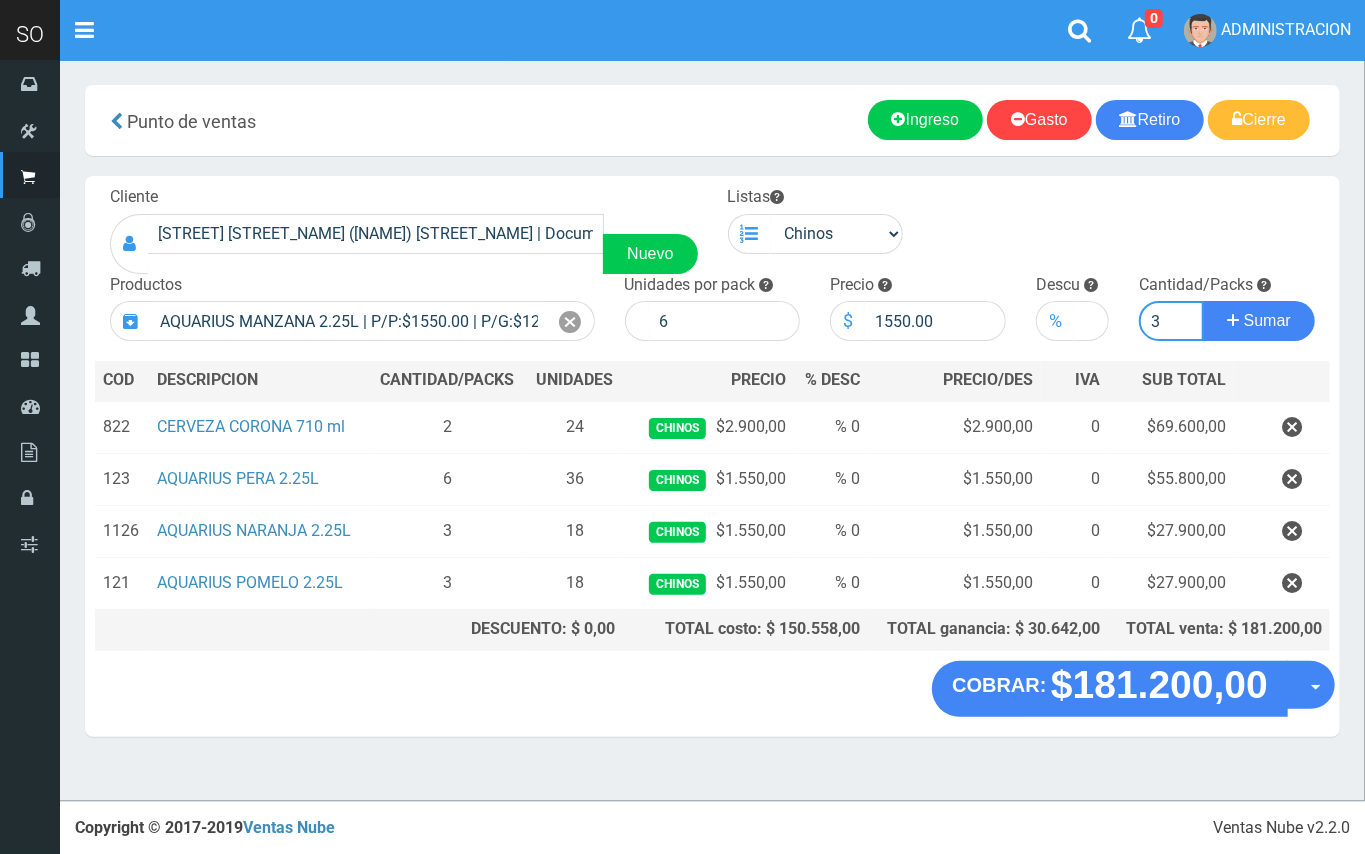 type on "3" 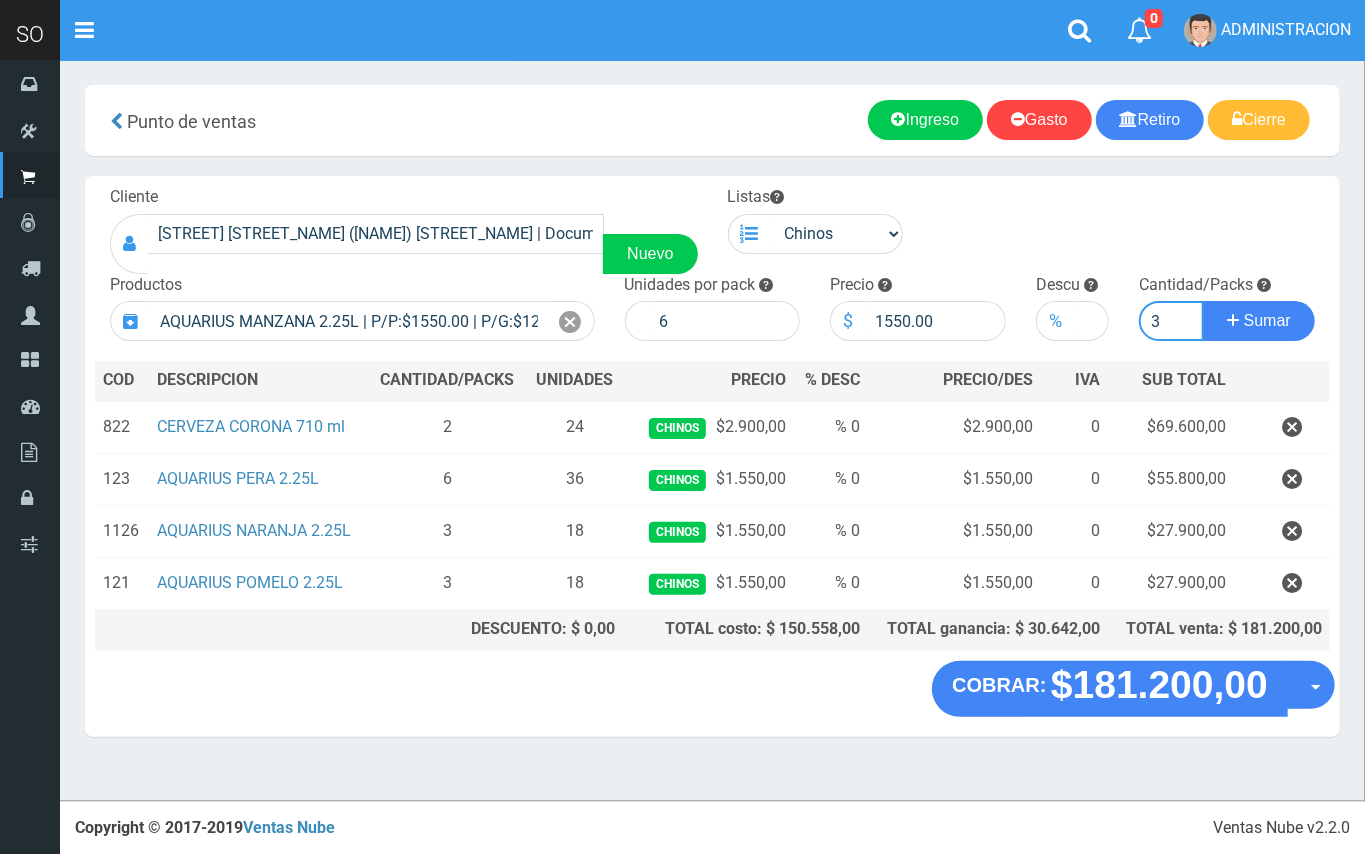 click on "Sumar" at bounding box center (1259, 321) 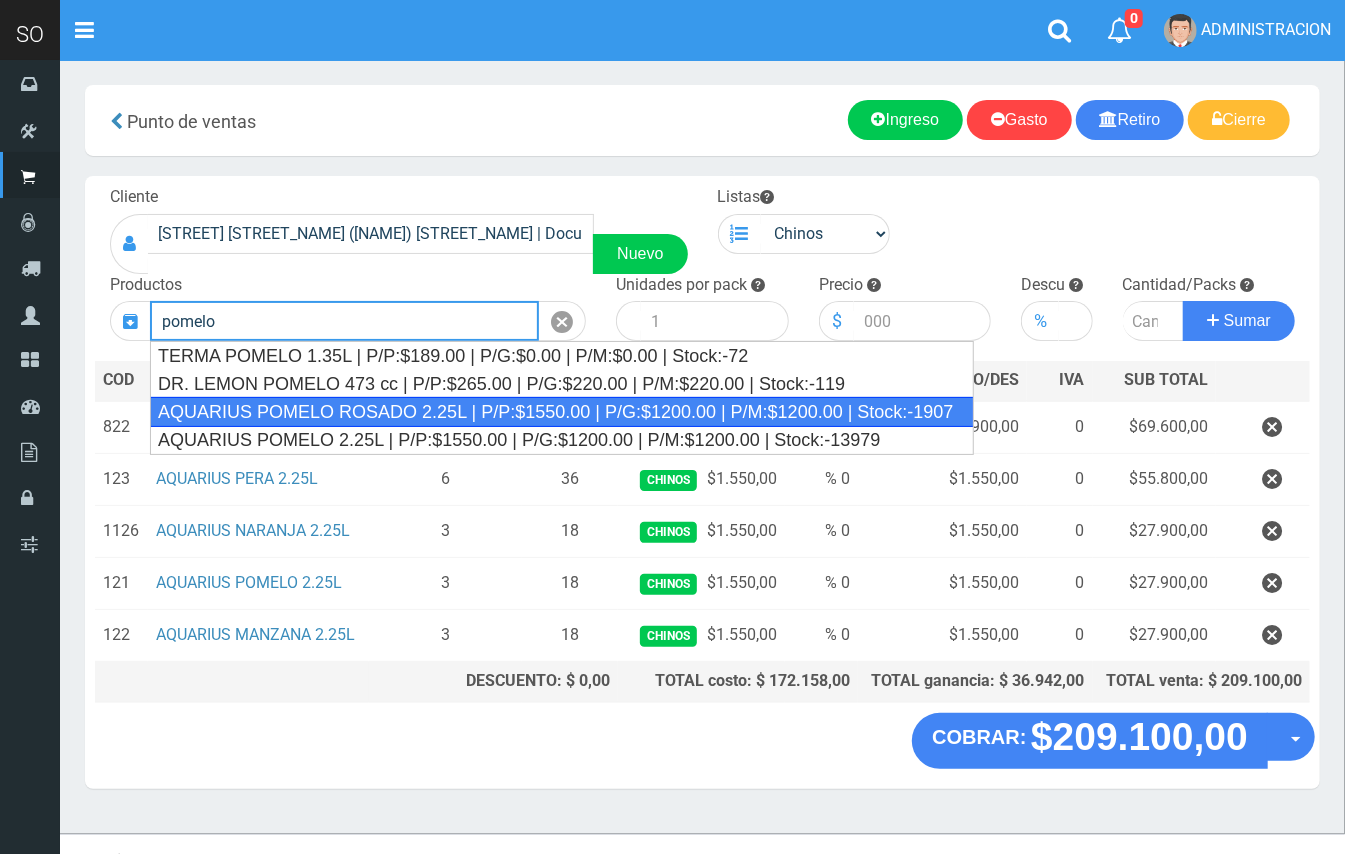 click on "AQUARIUS POMELO ROSADO 2.25L | P/P:$1550.00 | P/G:$1200.00 | P/M:$1200.00 | Stock:-1907" at bounding box center [562, 412] 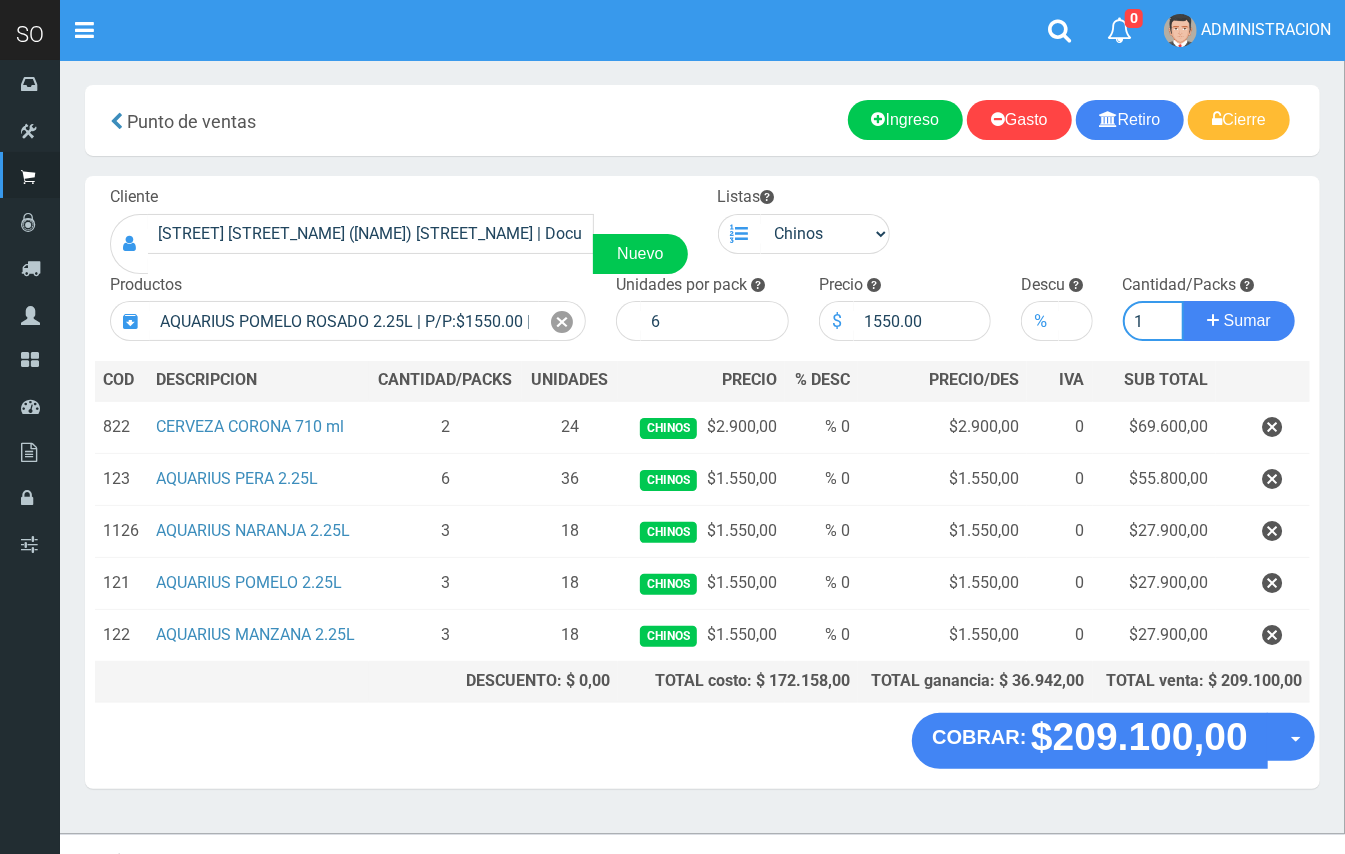 type on "1" 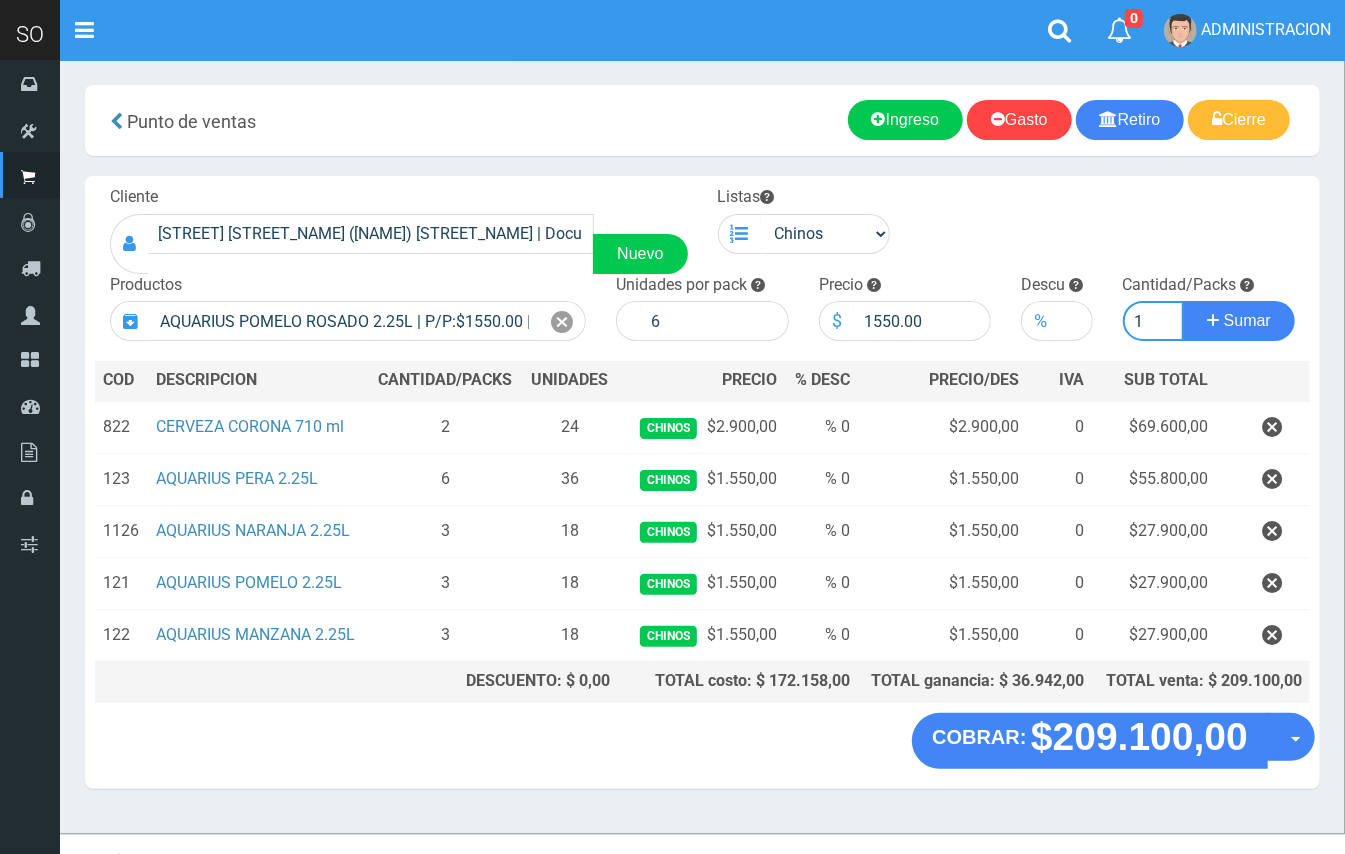click on "Sumar" at bounding box center (1239, 321) 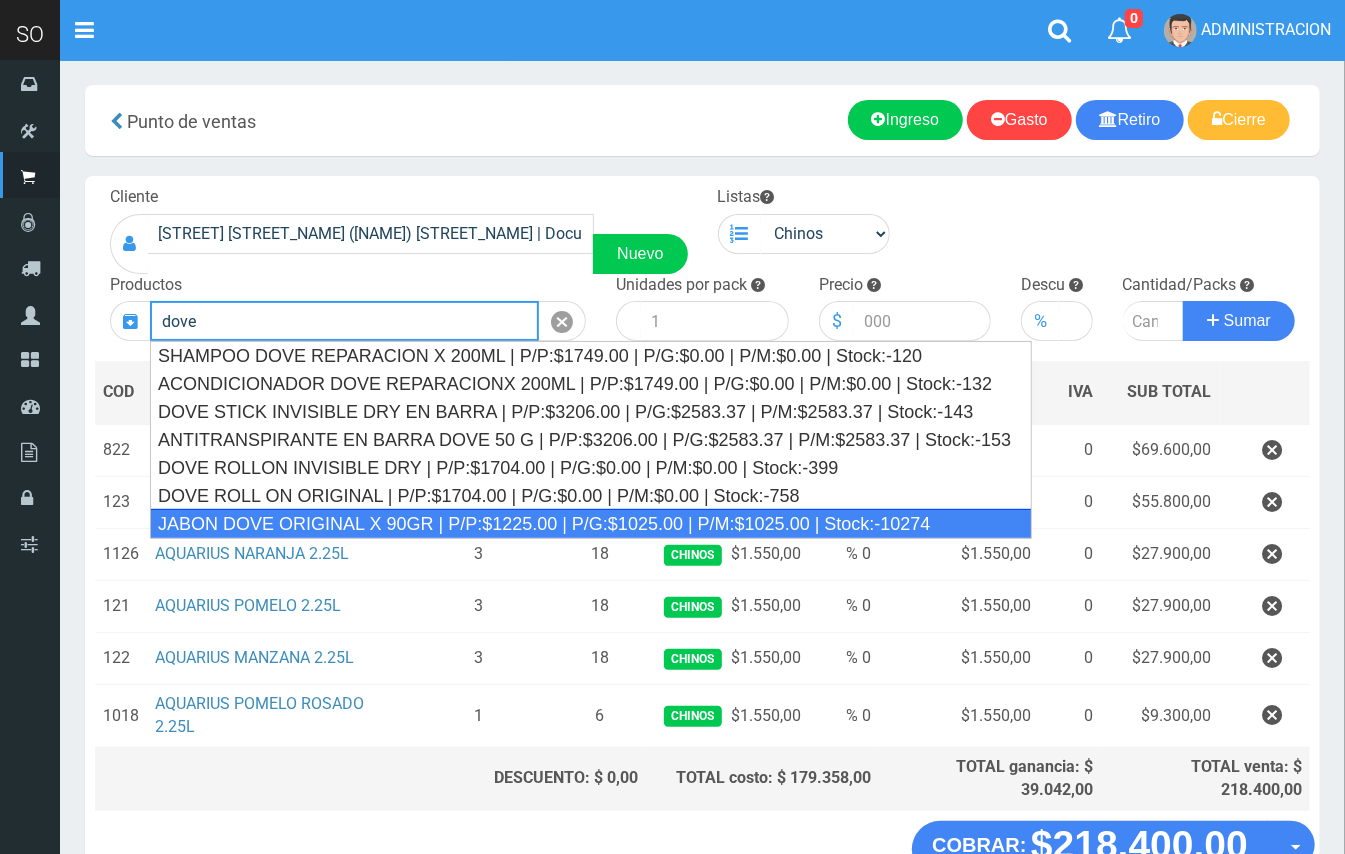 click on "JABON DOVE ORIGINAL X 90GR | P/P:$1225.00 | P/G:$1025.00 | P/M:$1025.00 | Stock:-10274" at bounding box center (591, 524) 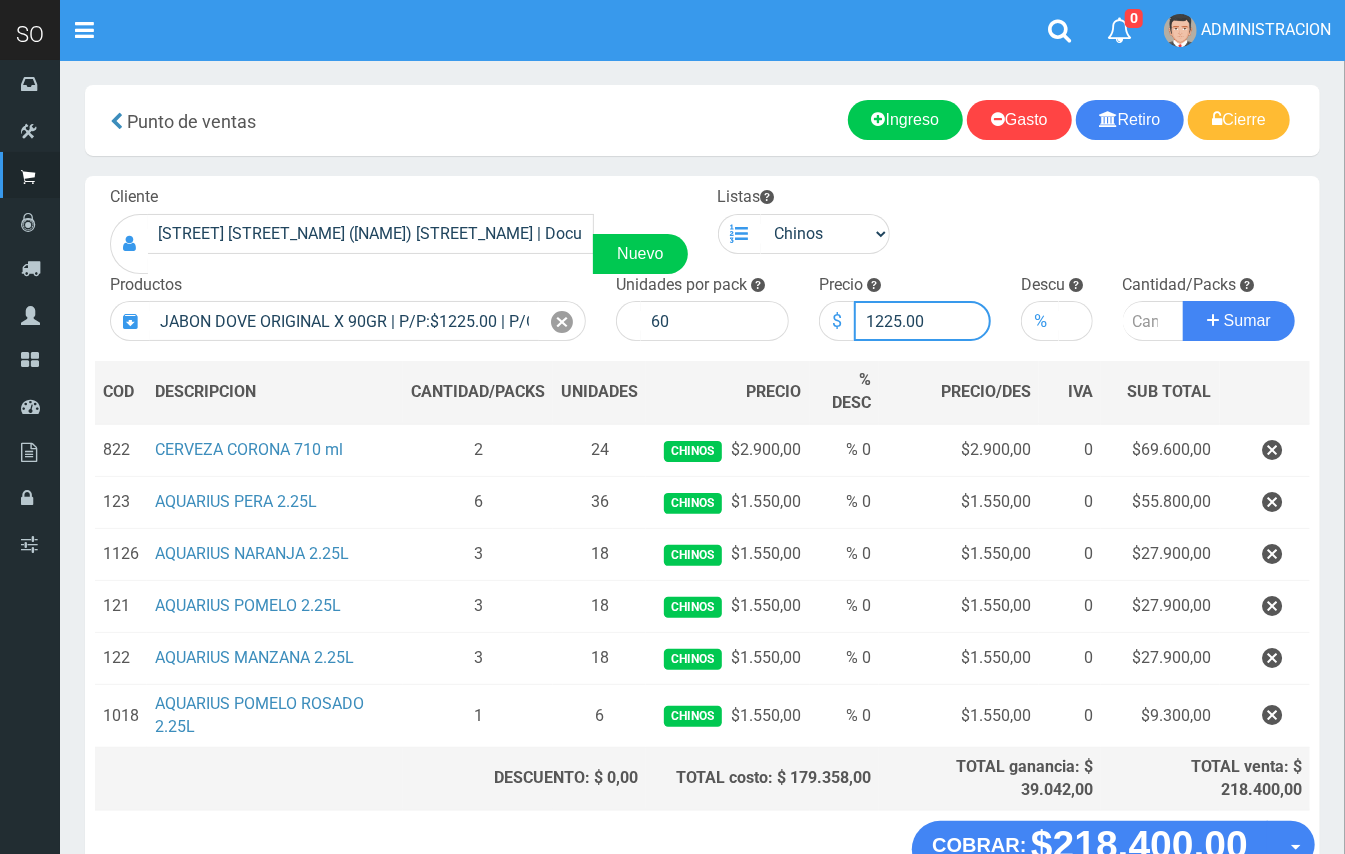 drag, startPoint x: 898, startPoint y: 314, endPoint x: 874, endPoint y: 313, distance: 24.020824 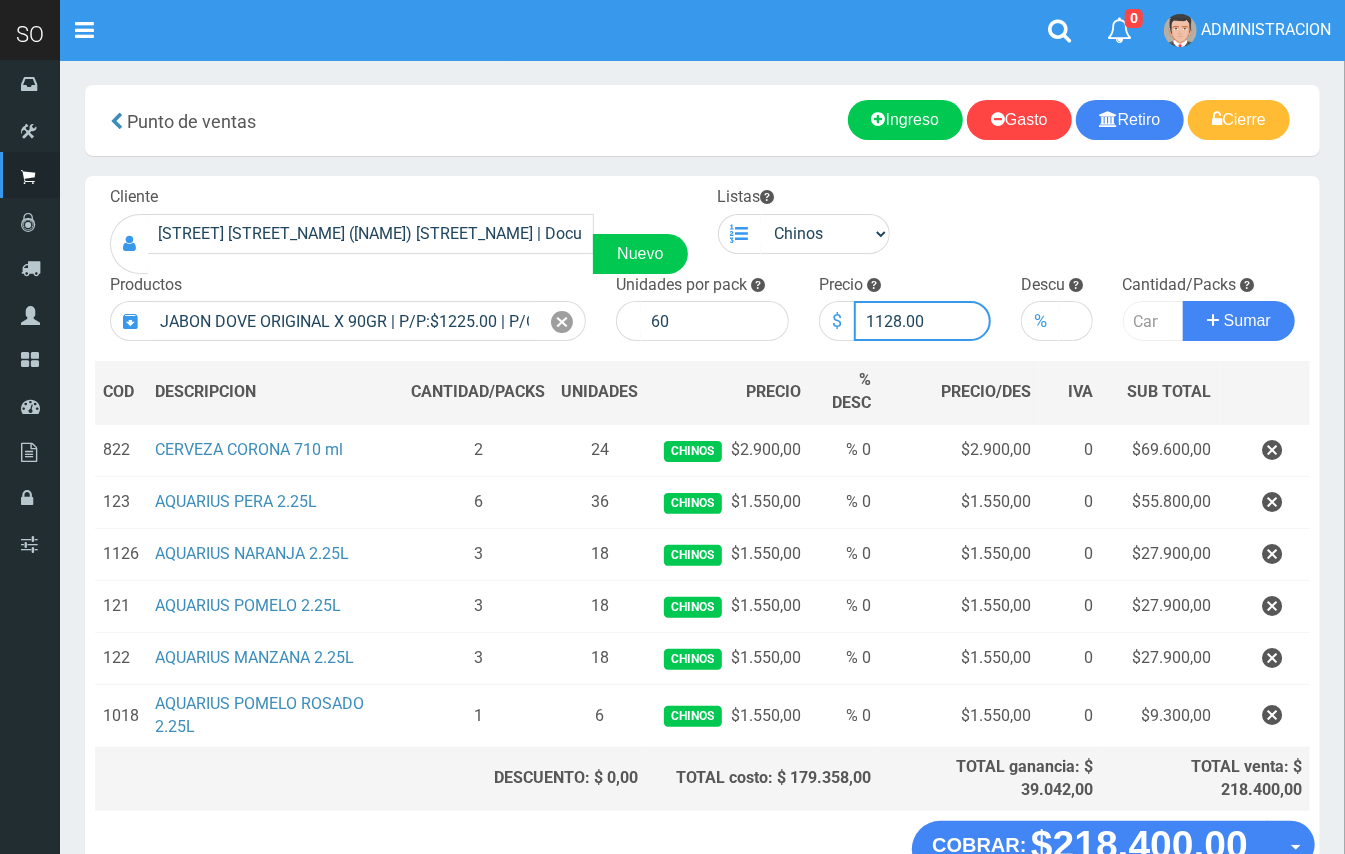 type on "1128.00" 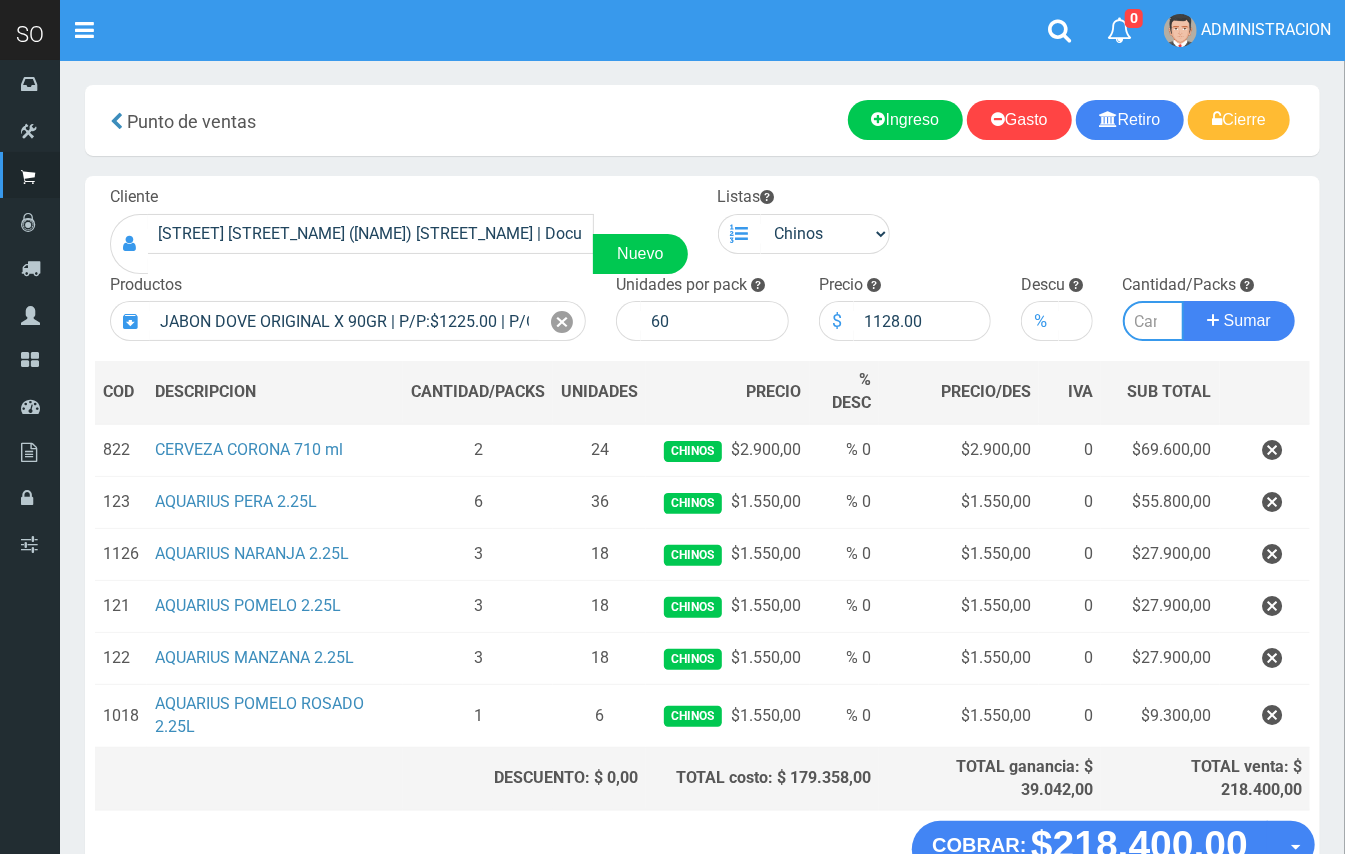 click at bounding box center (1154, 321) 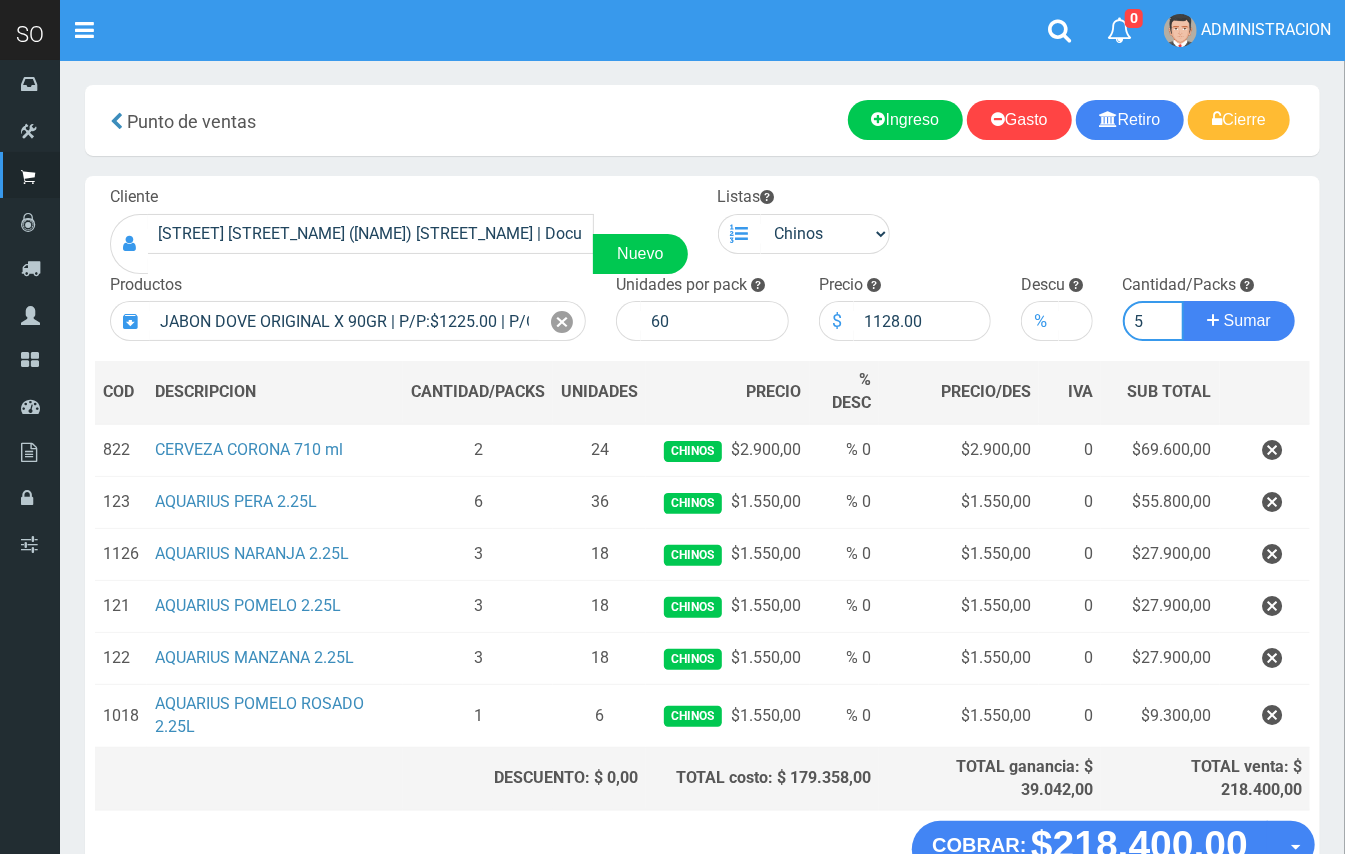 type on "5" 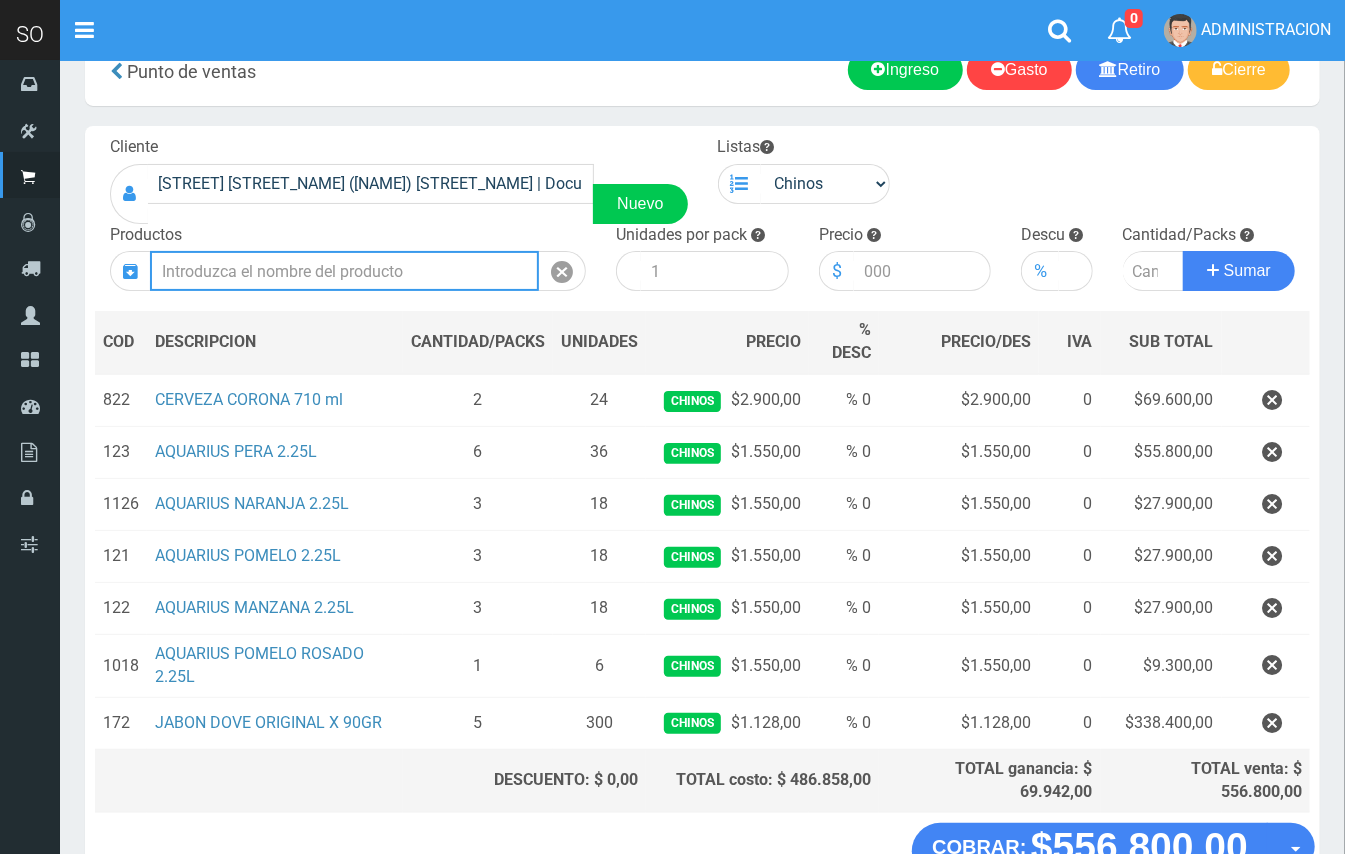 scroll, scrollTop: 186, scrollLeft: 0, axis: vertical 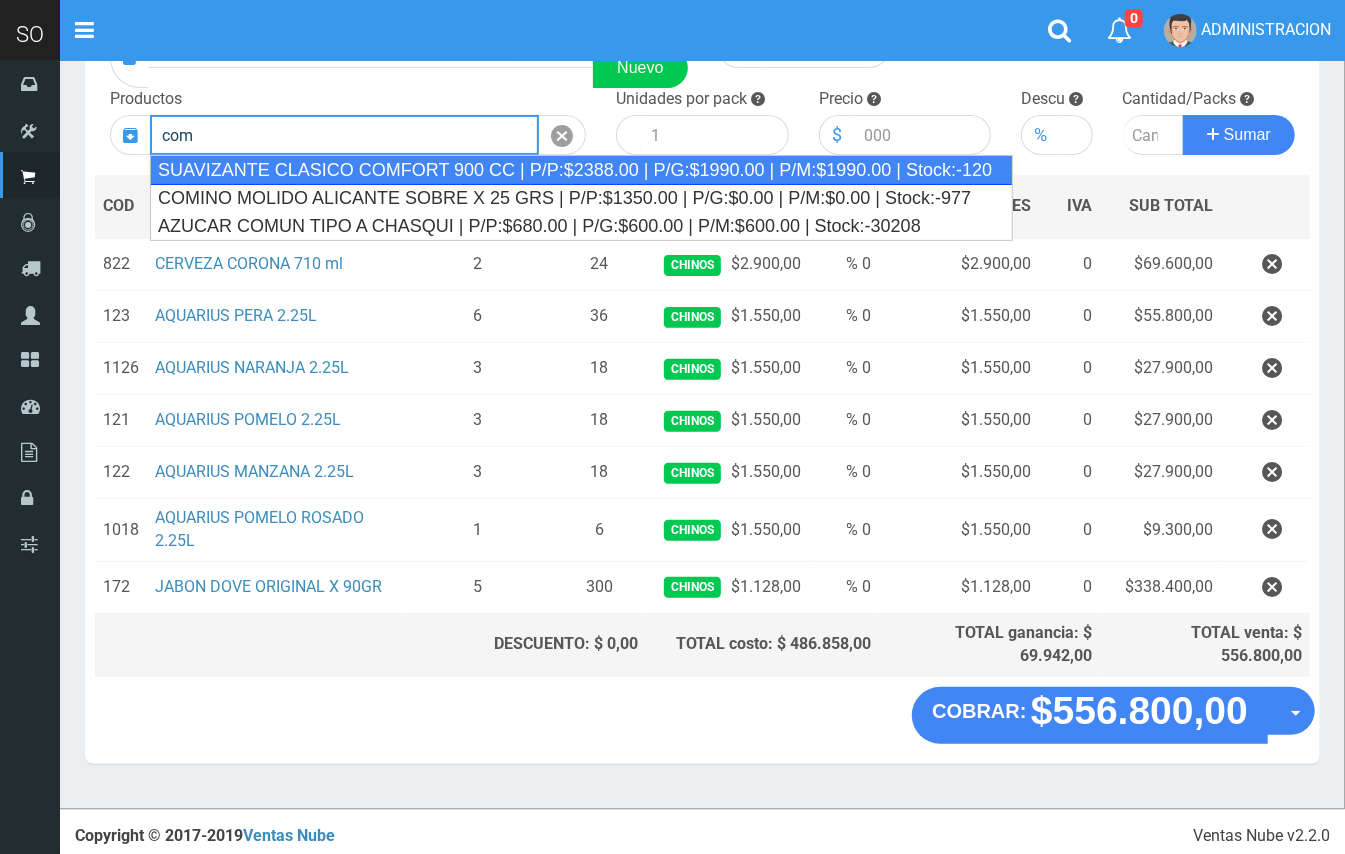 click on "SUAVIZANTE CLASICO COMFORT 900 CC  | P/P:$2388.00 | P/G:$1990.00 | P/M:$1990.00 | Stock:-120" at bounding box center (581, 170) 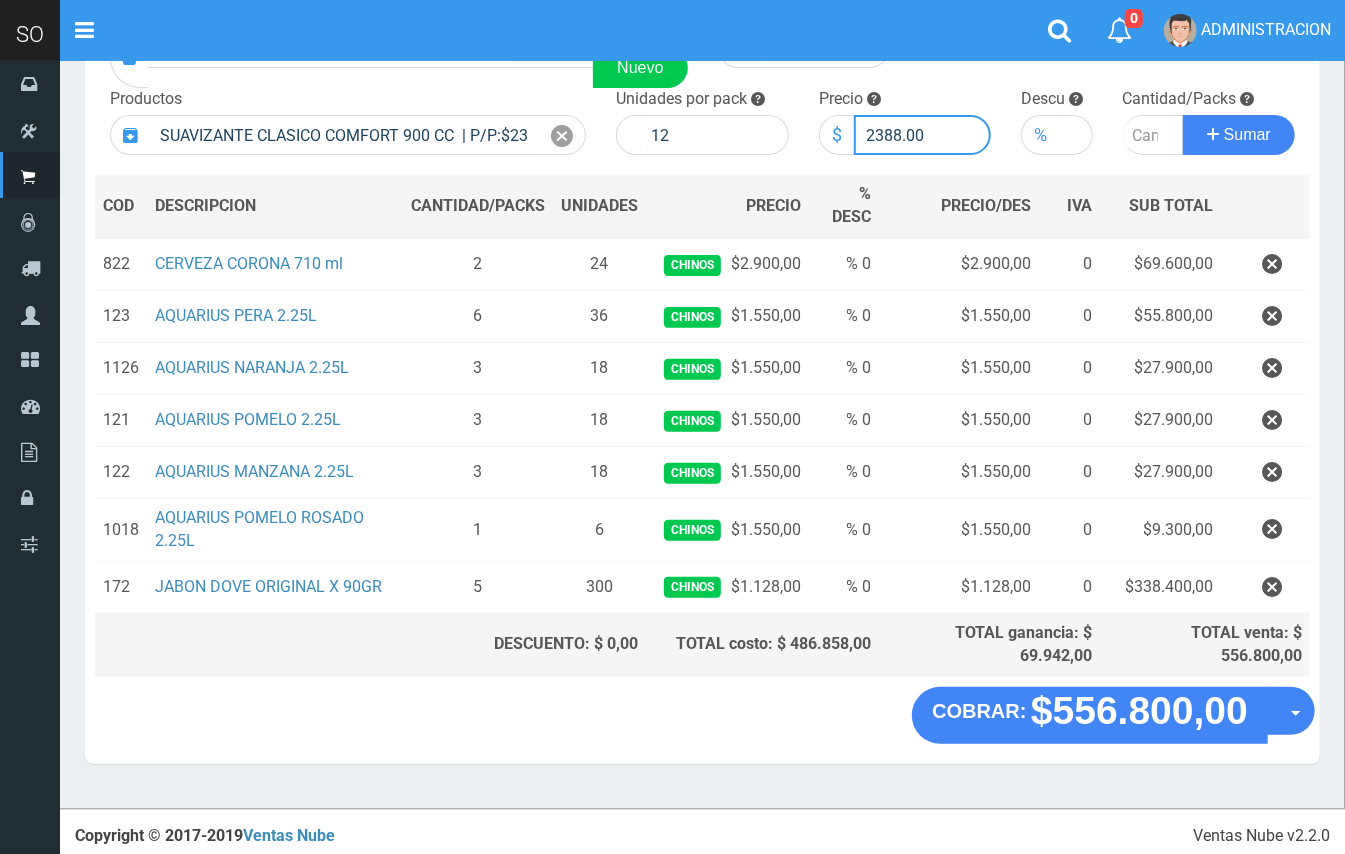 click on "2388.00" at bounding box center (923, 135) 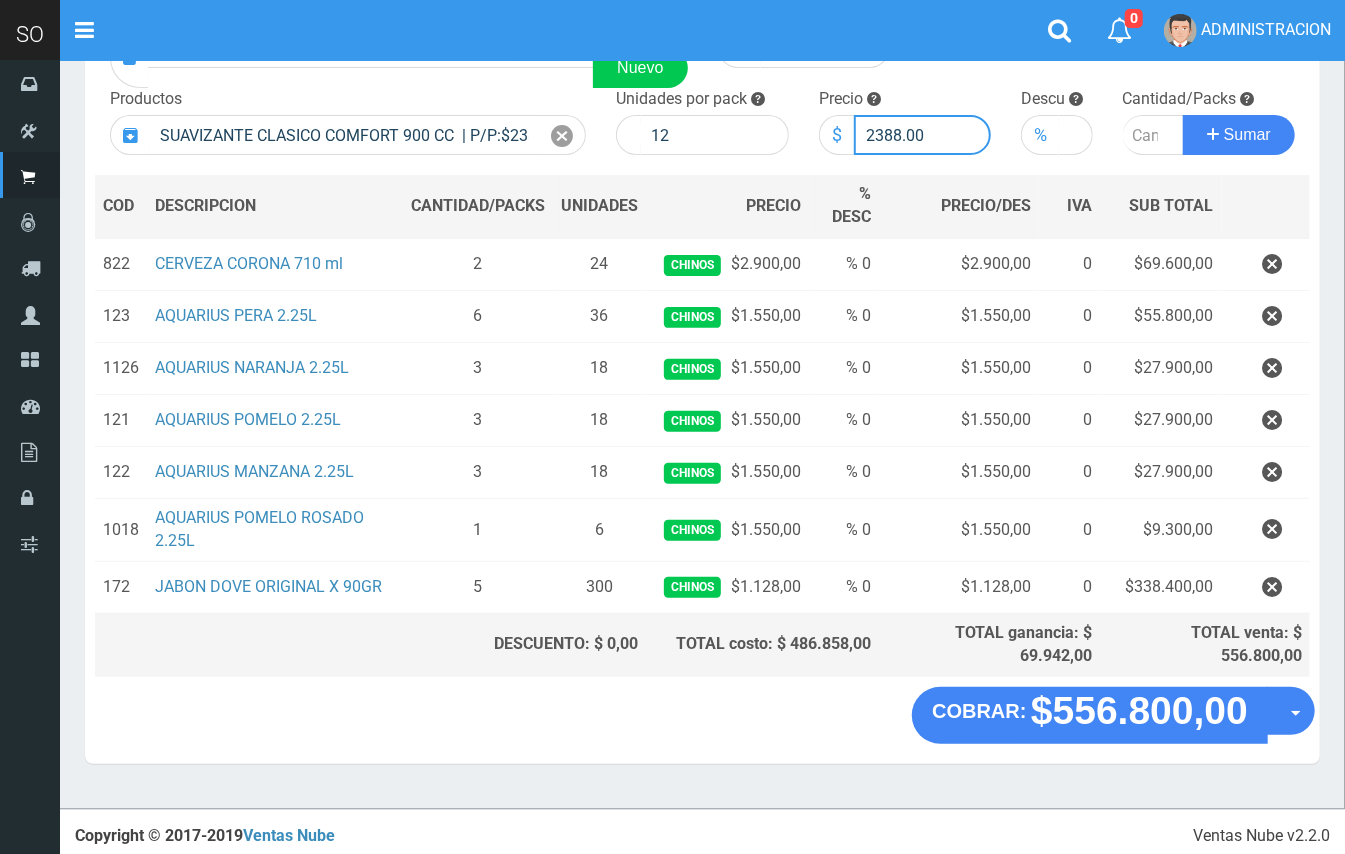 drag, startPoint x: 898, startPoint y: 129, endPoint x: 850, endPoint y: 137, distance: 48.6621 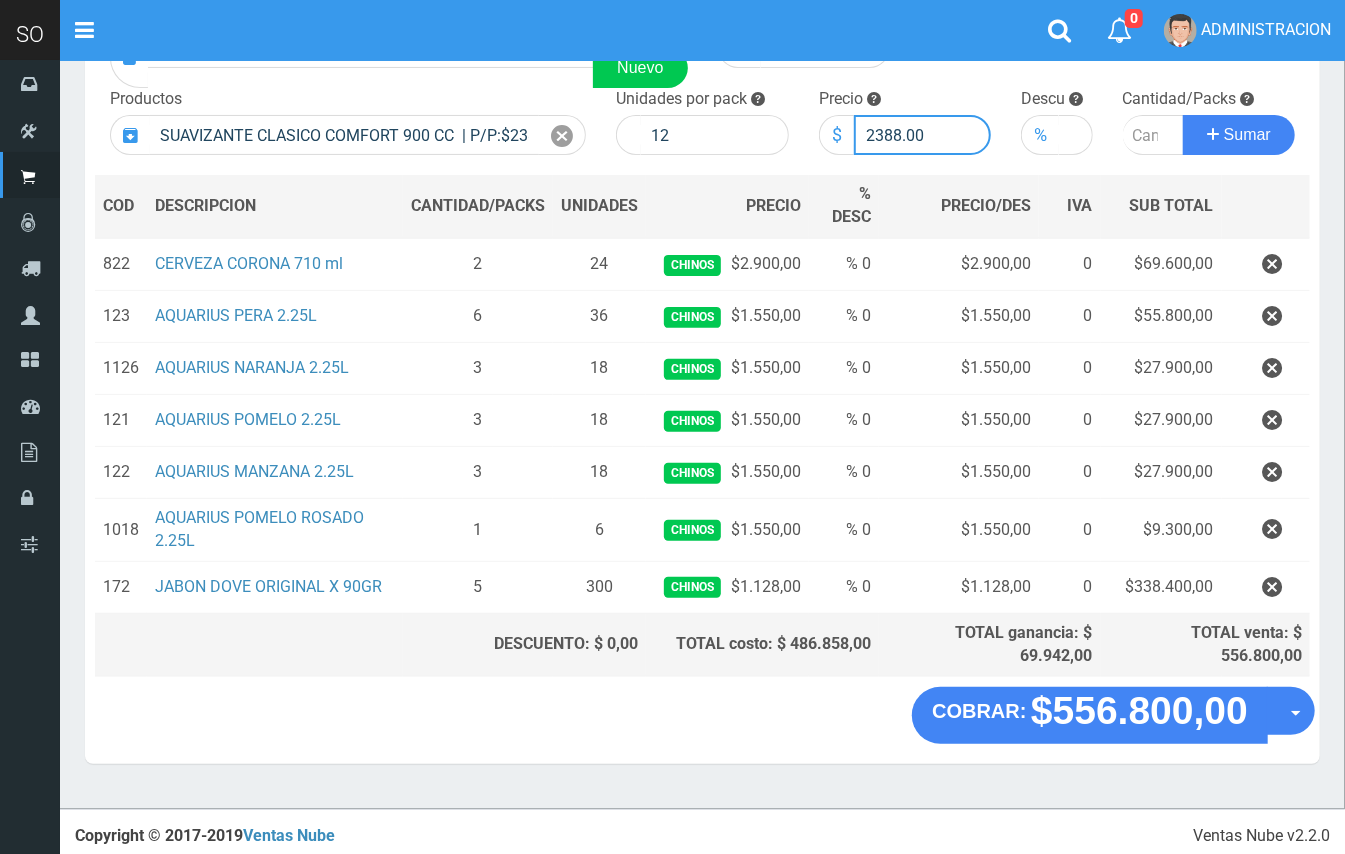 click on "2388.00" at bounding box center [923, 135] 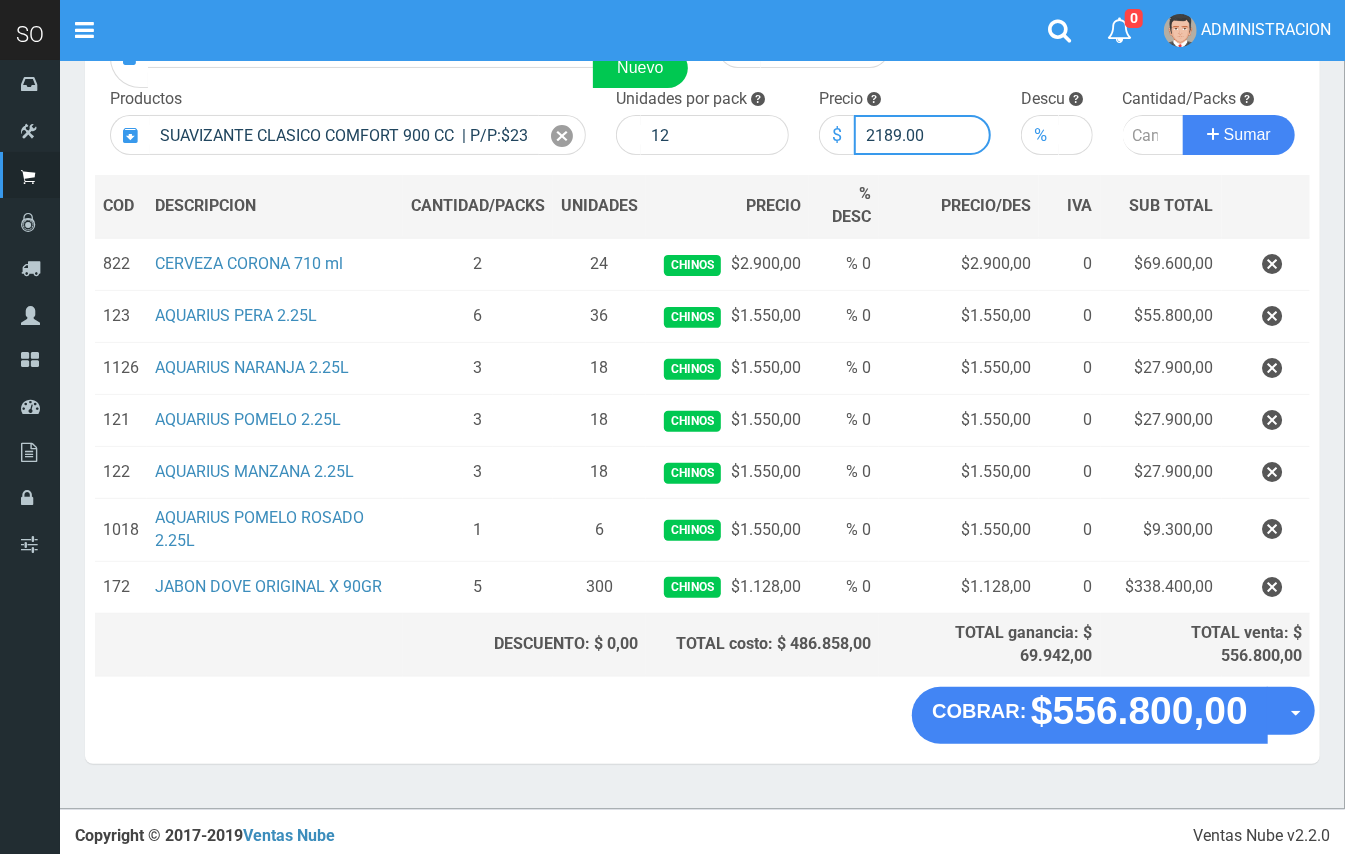 type on "2189.00" 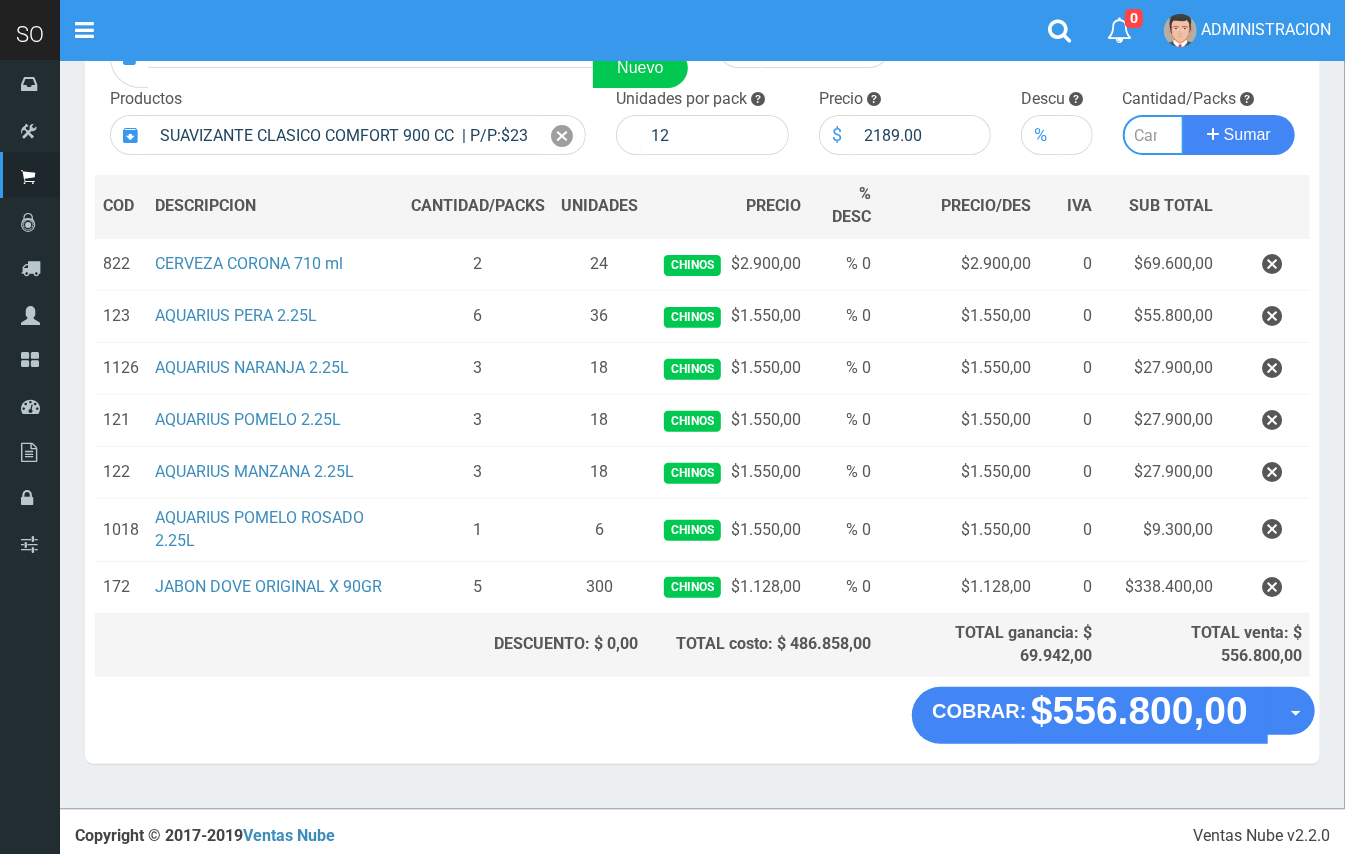 click at bounding box center (1154, 135) 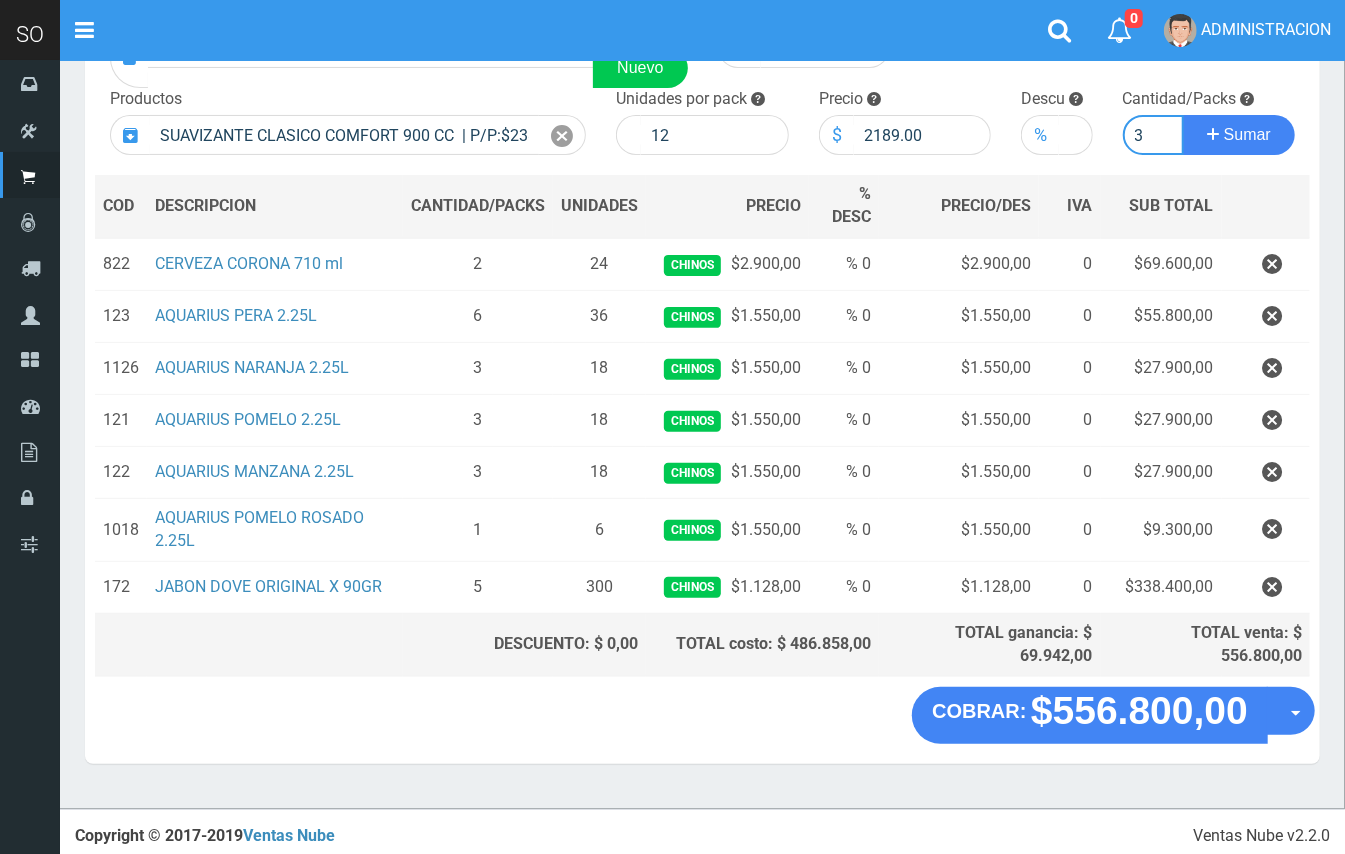 type on "3" 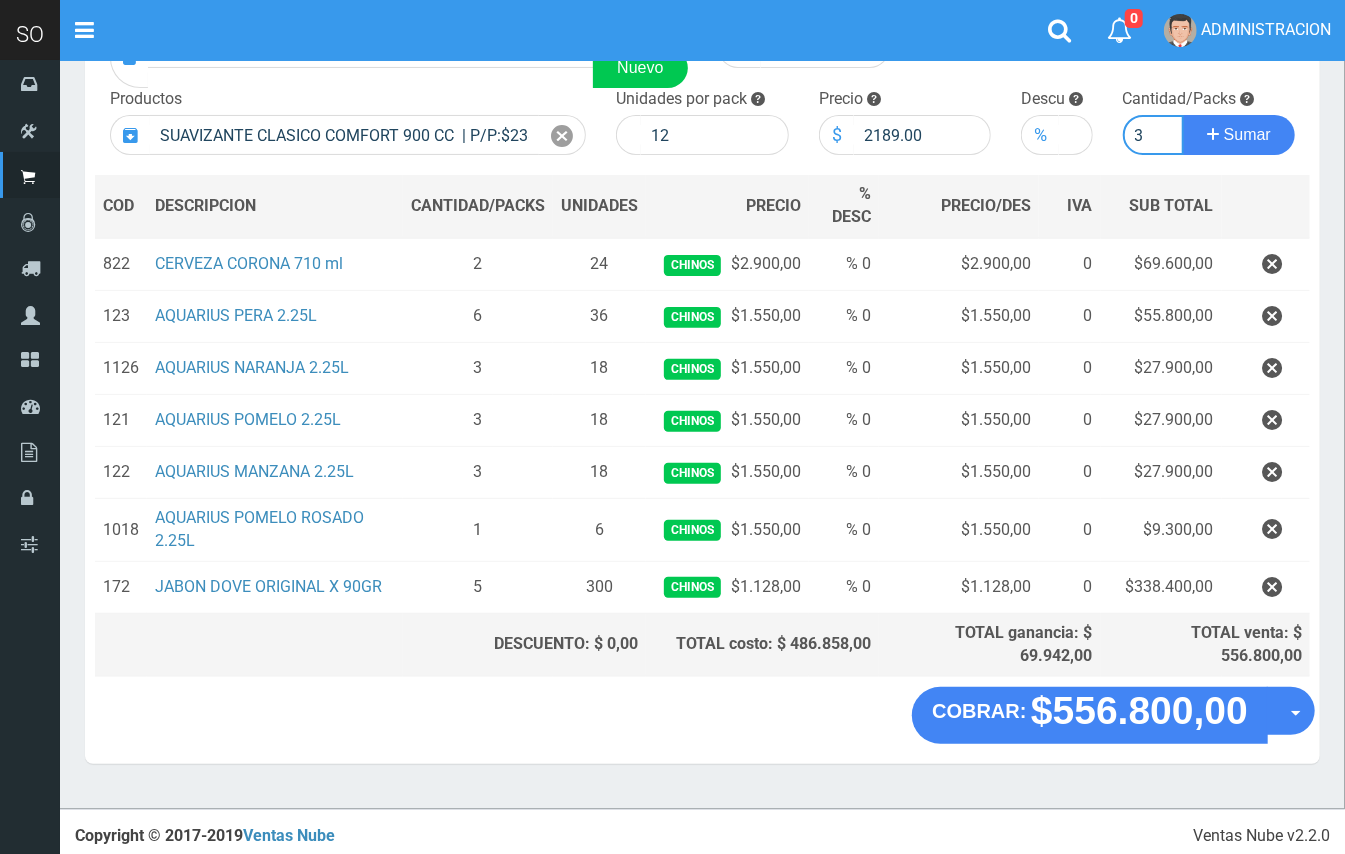click on "Sumar" at bounding box center [1239, 135] 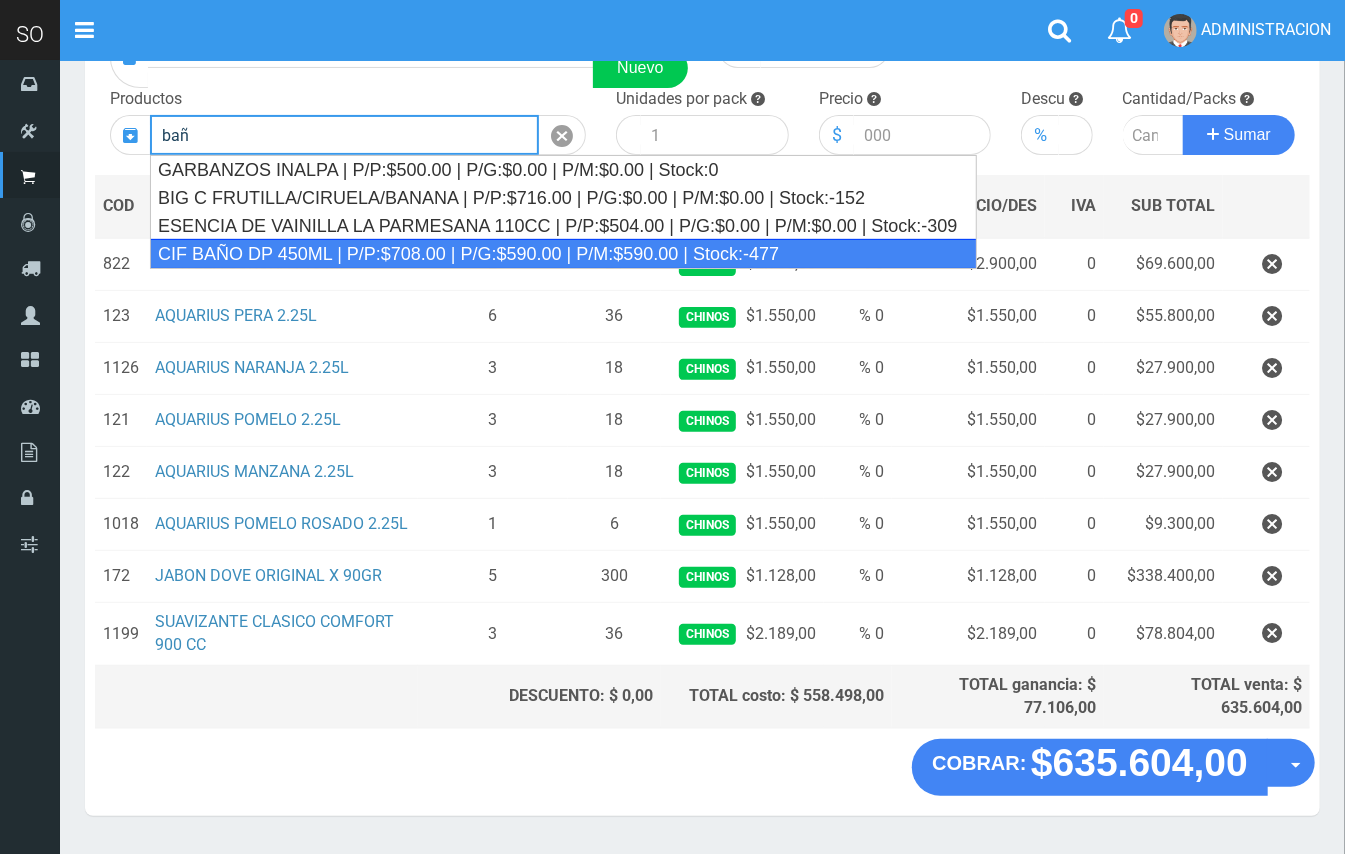 click on "CIF BAÑO DP 450ML | P/P:$708.00 | P/G:$590.00 | P/M:$590.00 | Stock:-477" at bounding box center (563, 254) 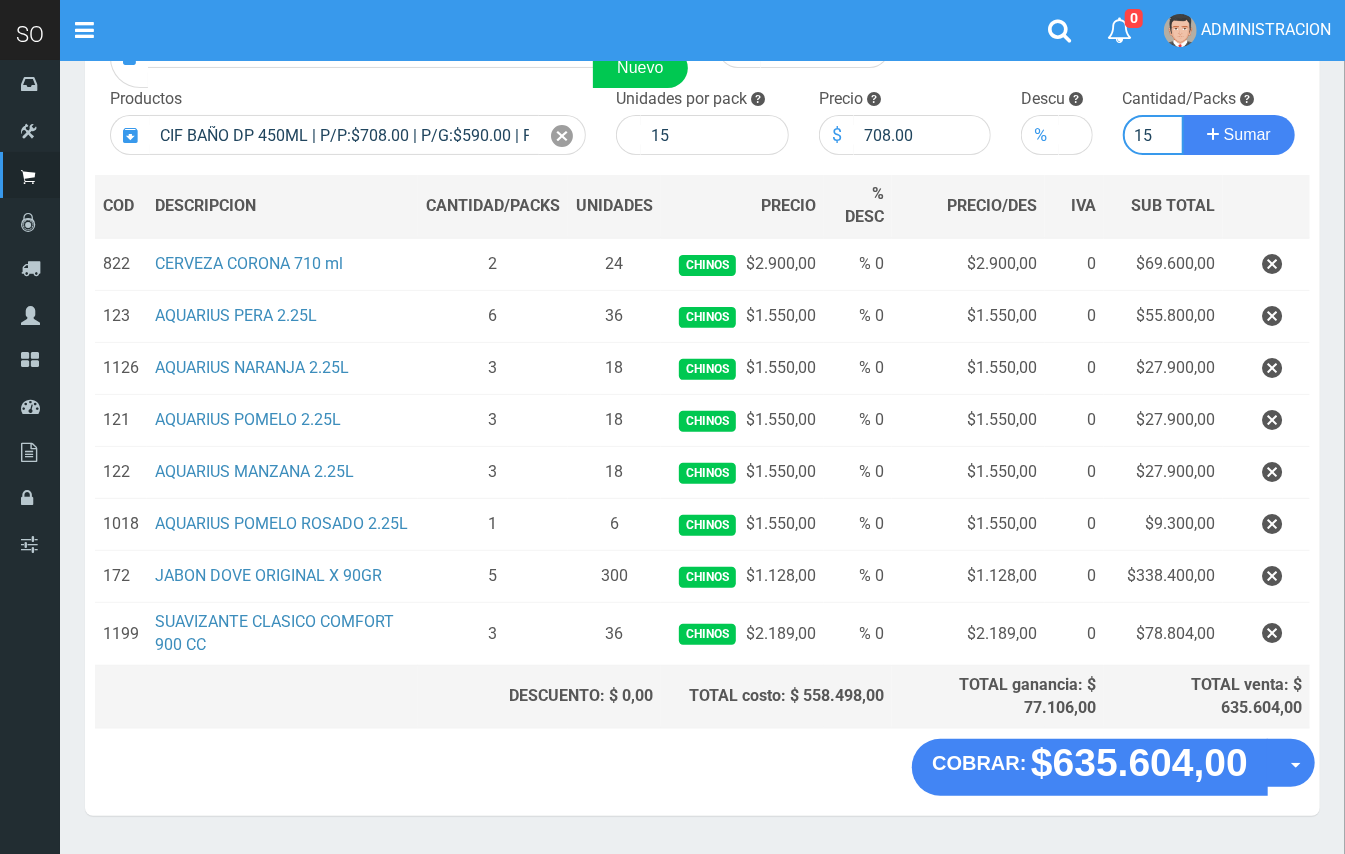 type on "15" 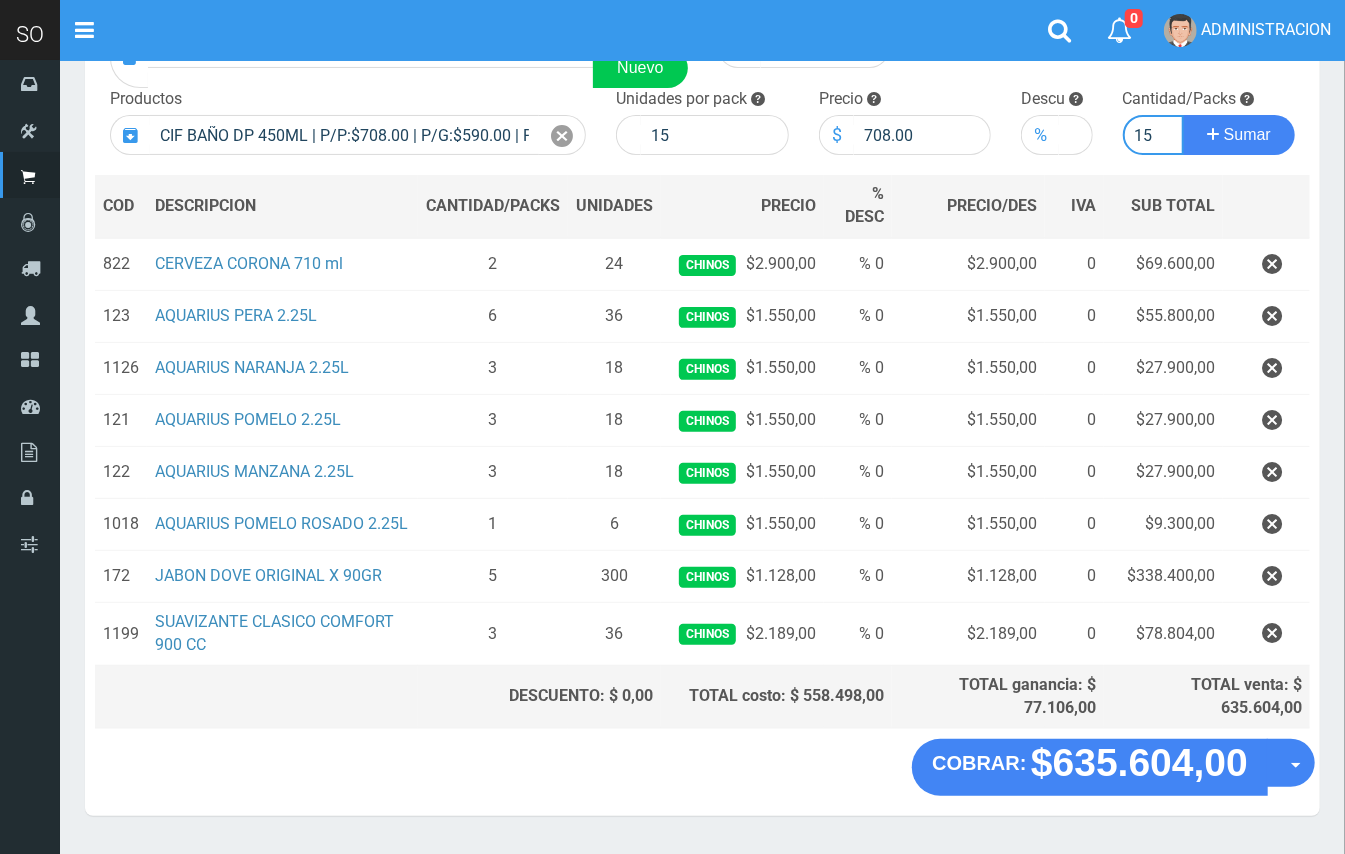 click on "Sumar" at bounding box center [1239, 135] 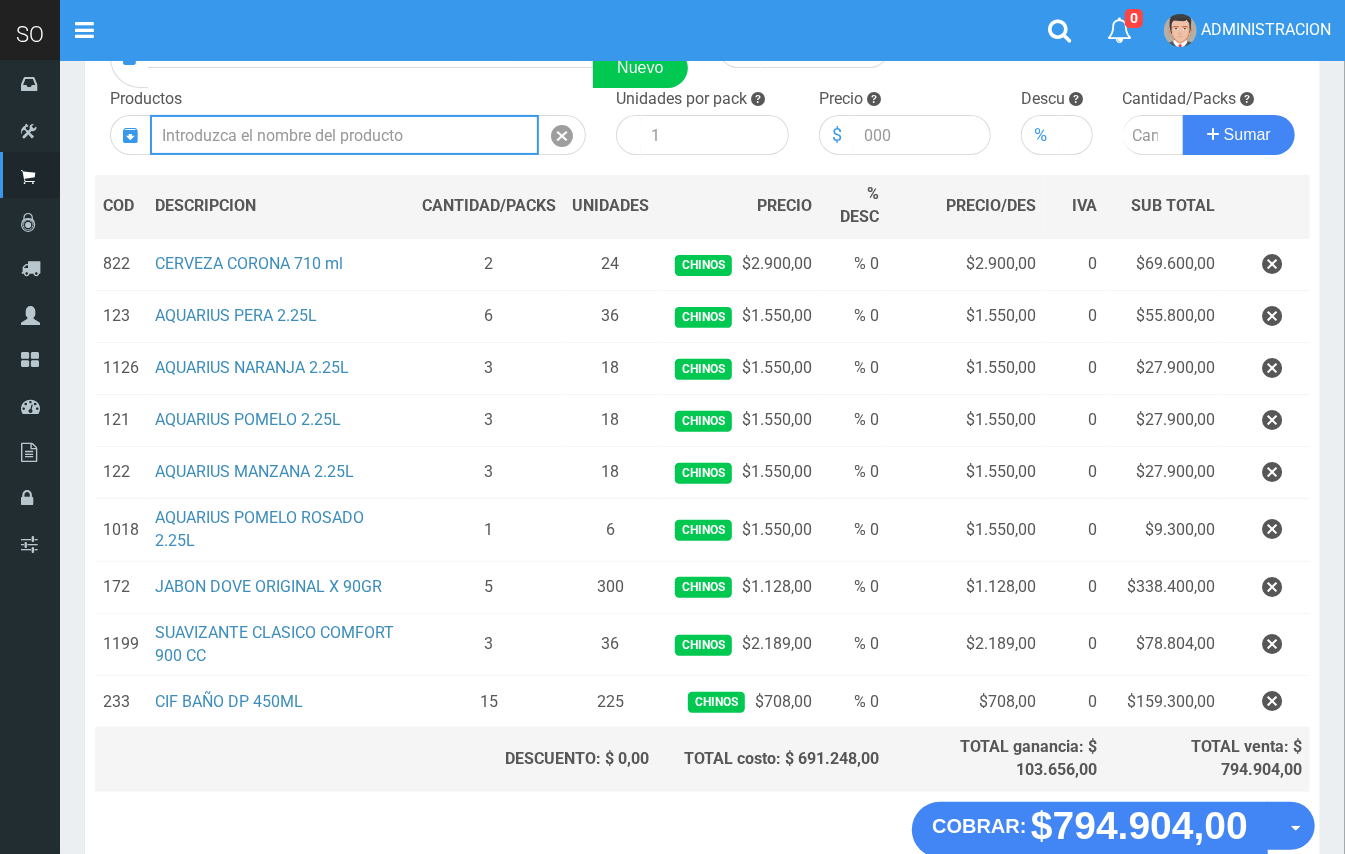 scroll, scrollTop: 302, scrollLeft: 0, axis: vertical 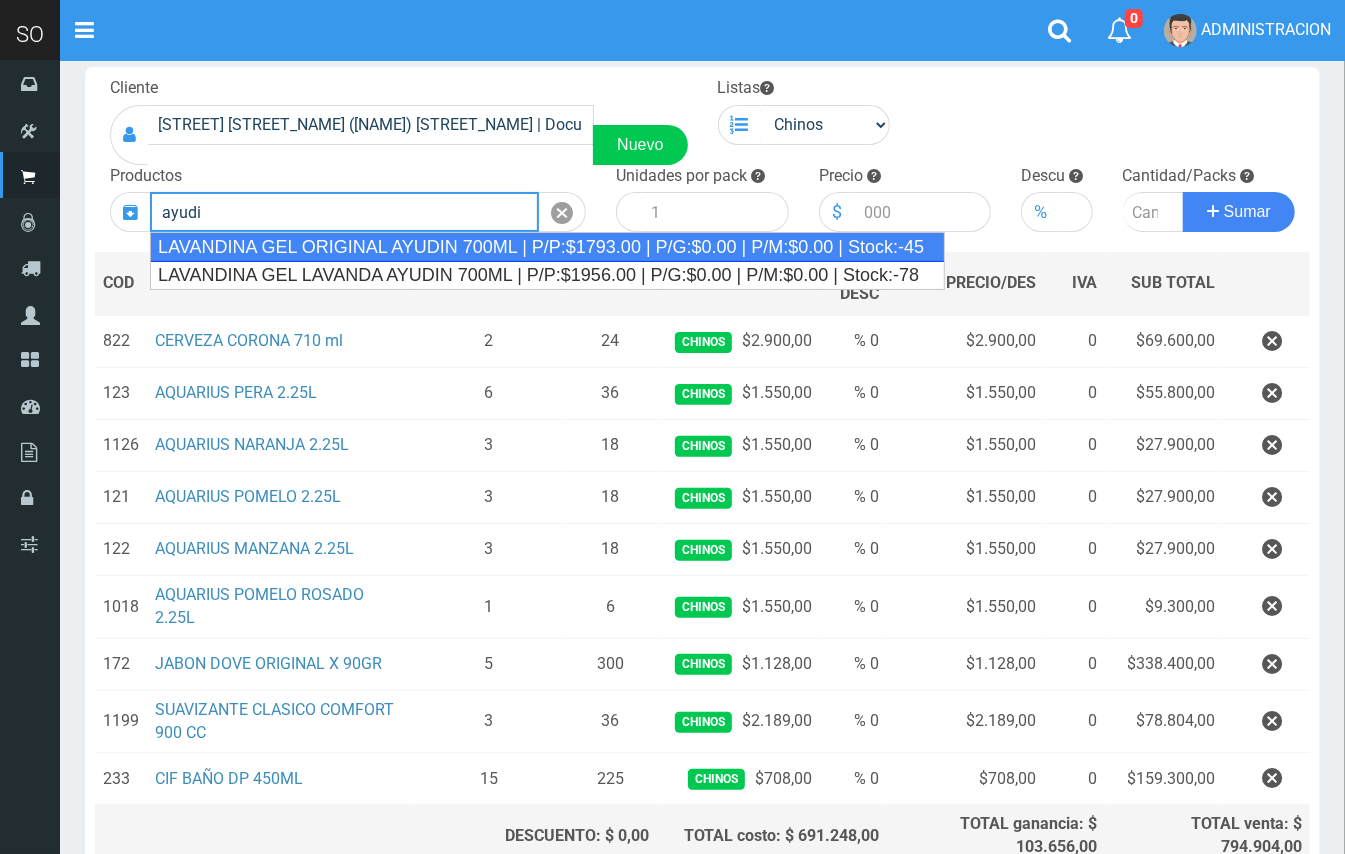 click on "LAVANDINA GEL ORIGINAL AYUDIN 700ML | P/P:$1793.00 | P/G:$0.00 | P/M:$0.00 | Stock:-45" at bounding box center (547, 247) 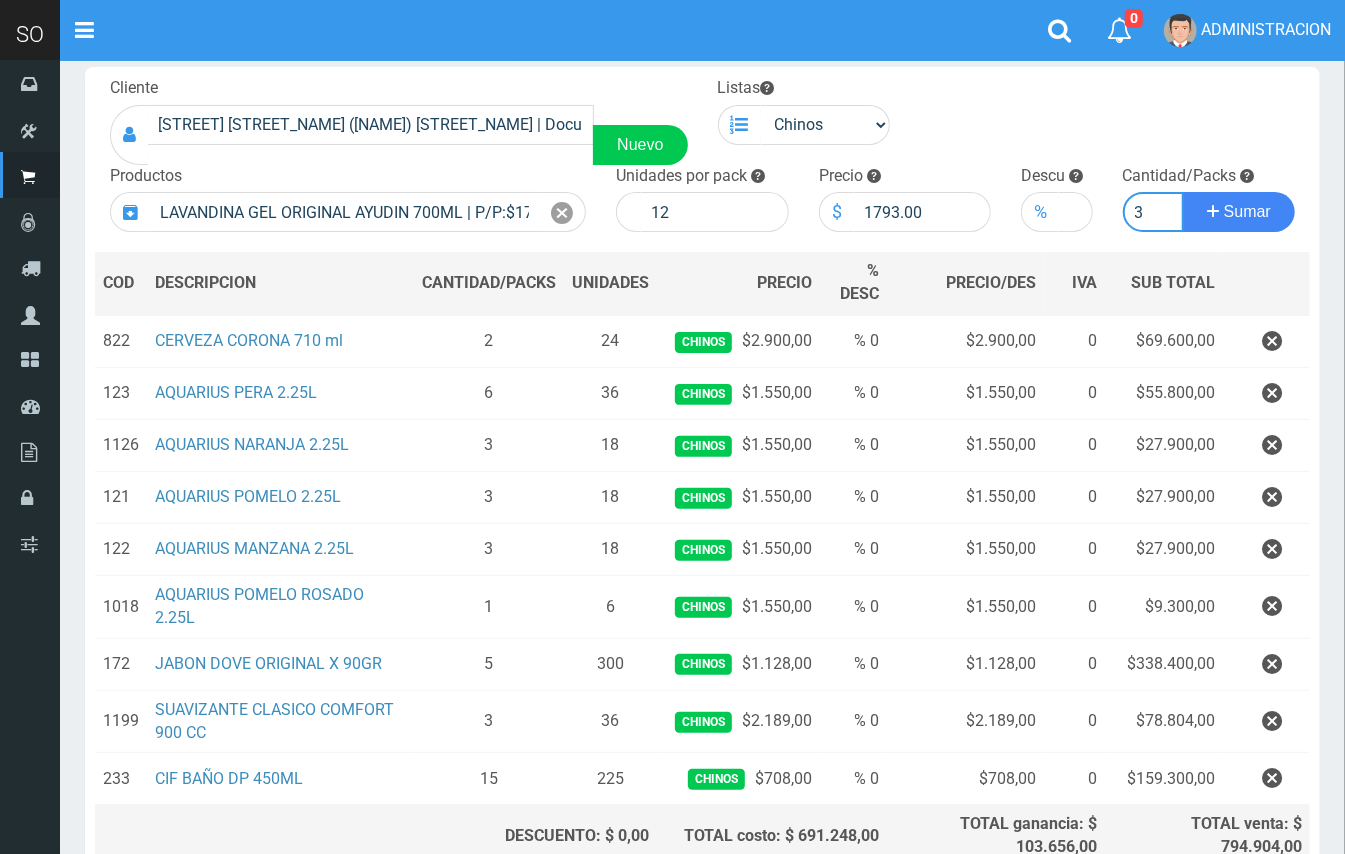 type on "3" 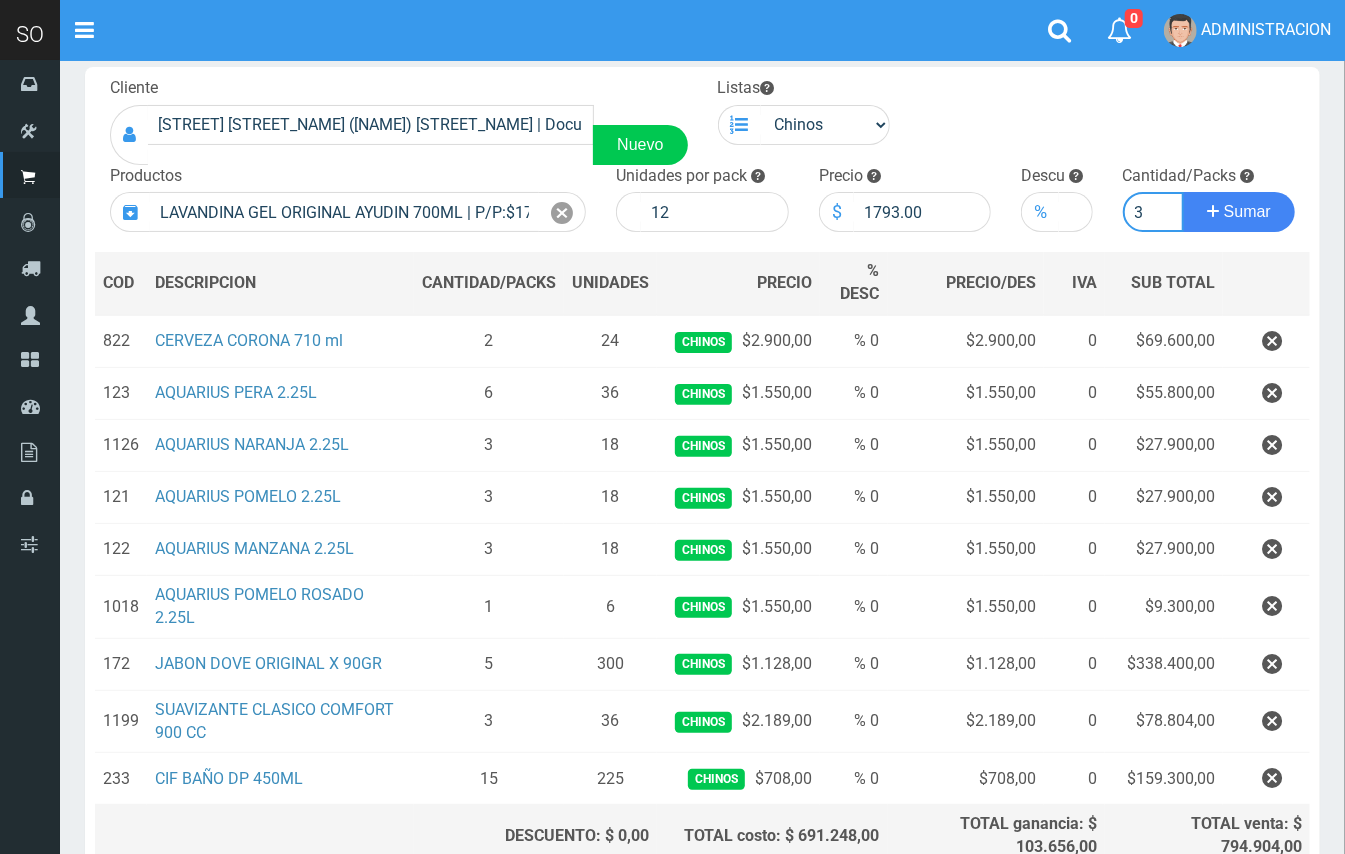click on "Sumar" at bounding box center (1239, 212) 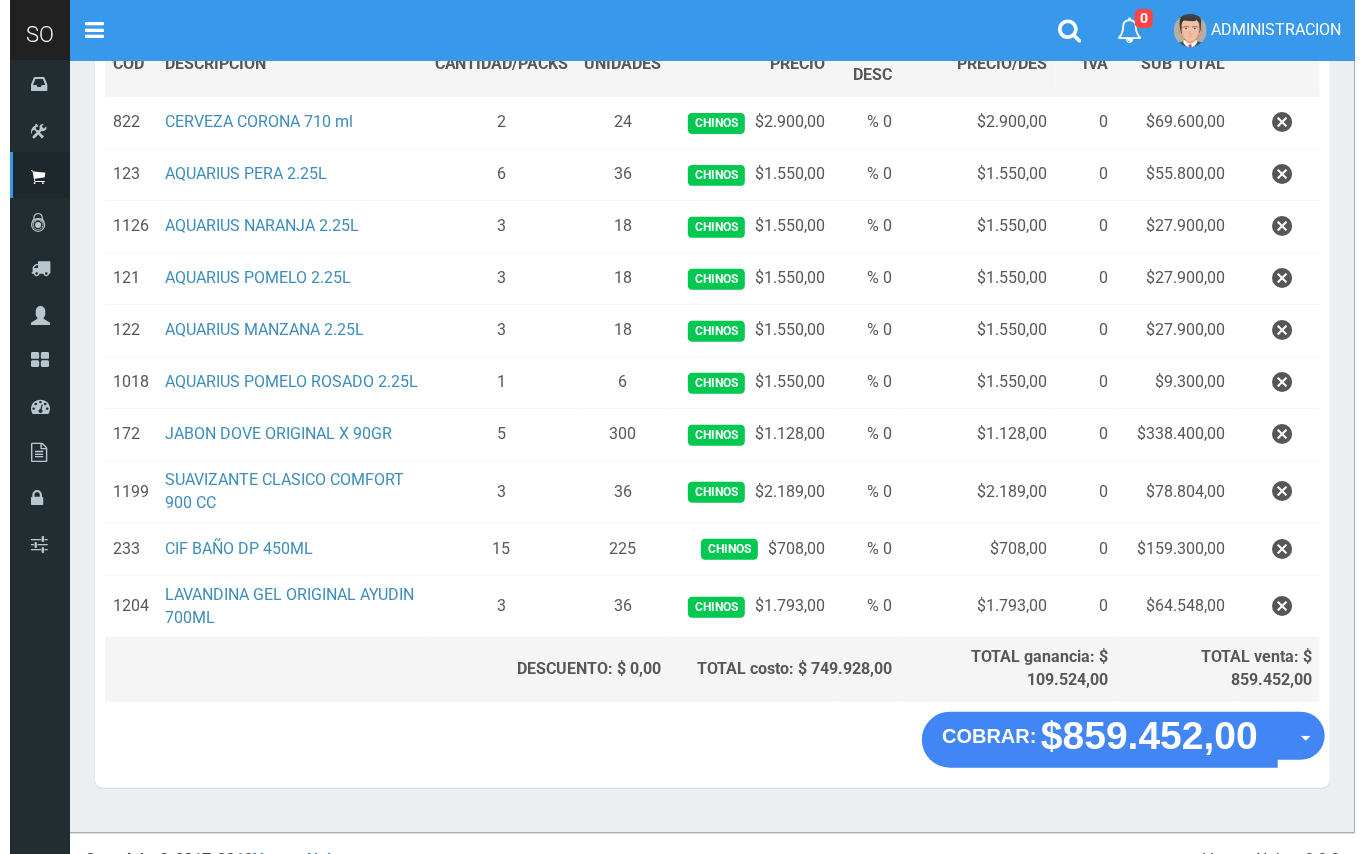 scroll, scrollTop: 354, scrollLeft: 0, axis: vertical 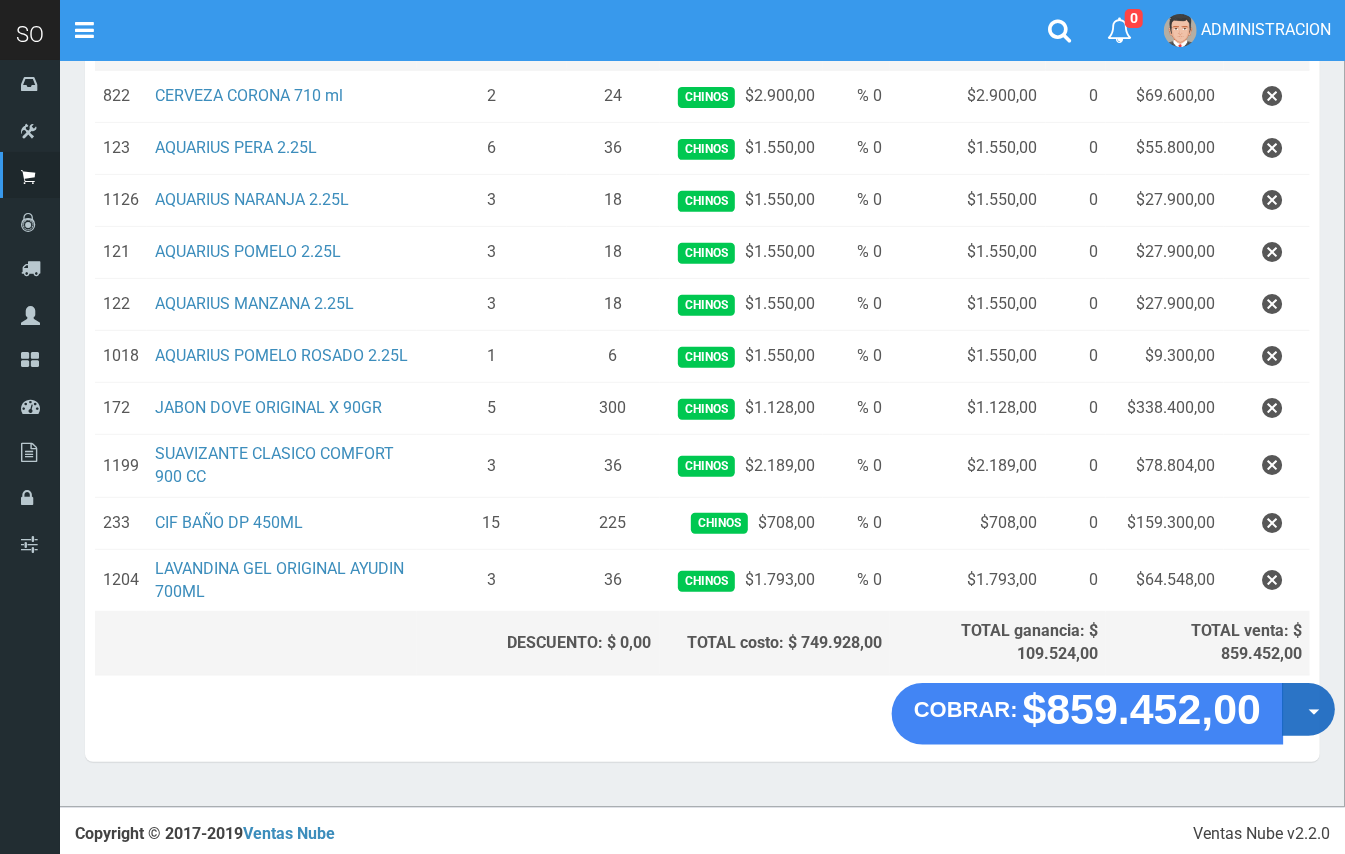 click on "Opciones" at bounding box center [1308, 709] 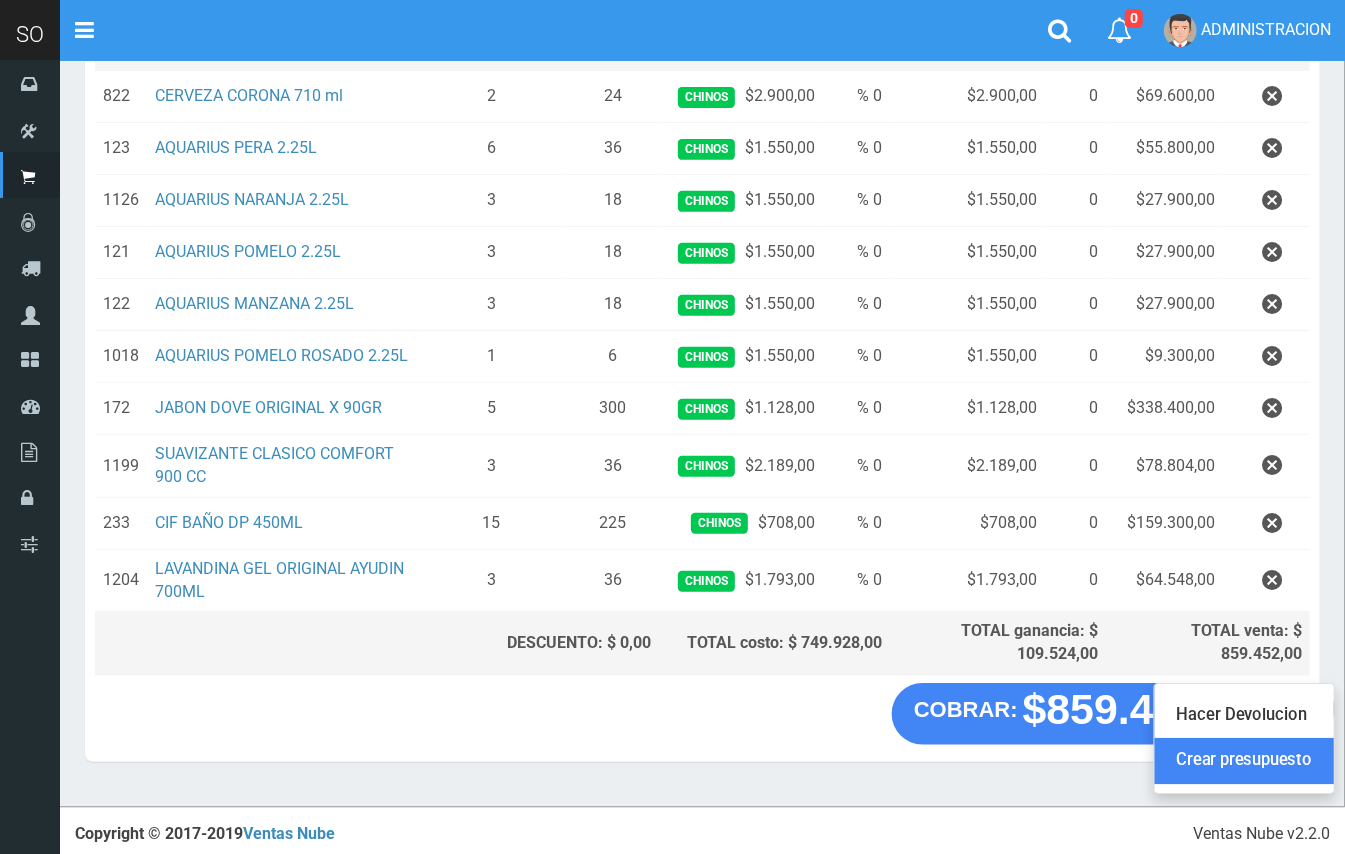 click on "Crear presupuesto" at bounding box center (1244, 762) 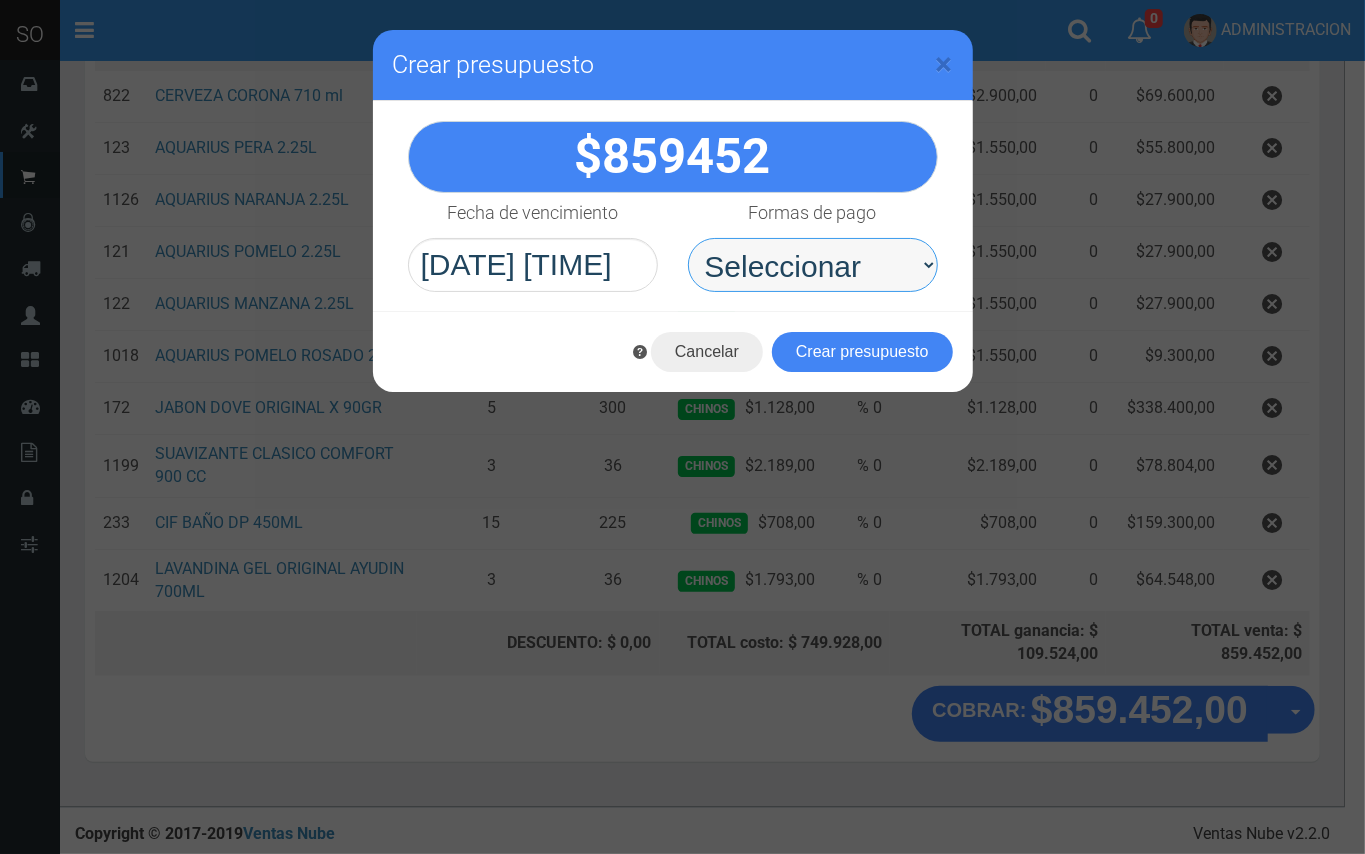 drag, startPoint x: 844, startPoint y: 252, endPoint x: 842, endPoint y: 290, distance: 38.052597 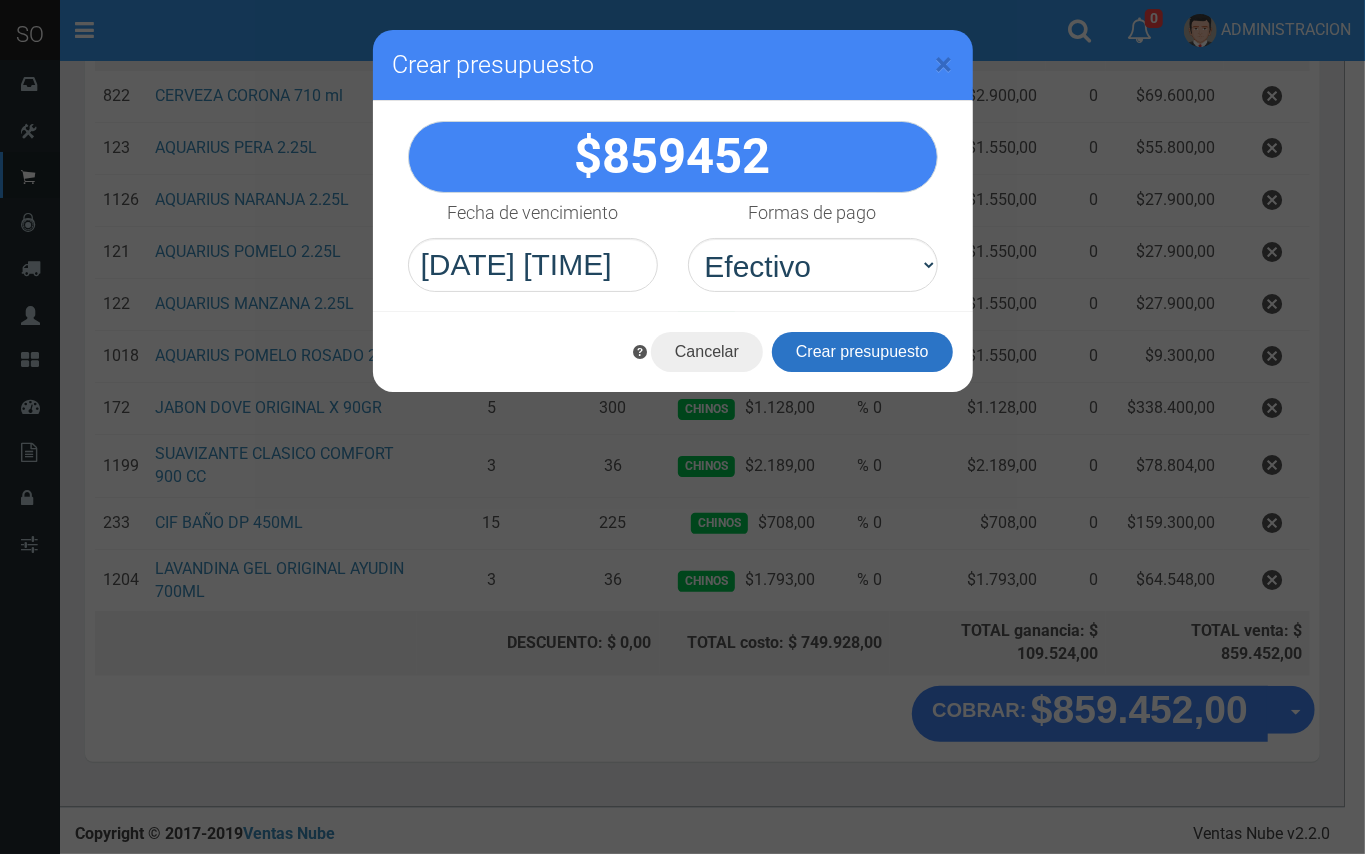 click on "Crear presupuesto" at bounding box center (862, 352) 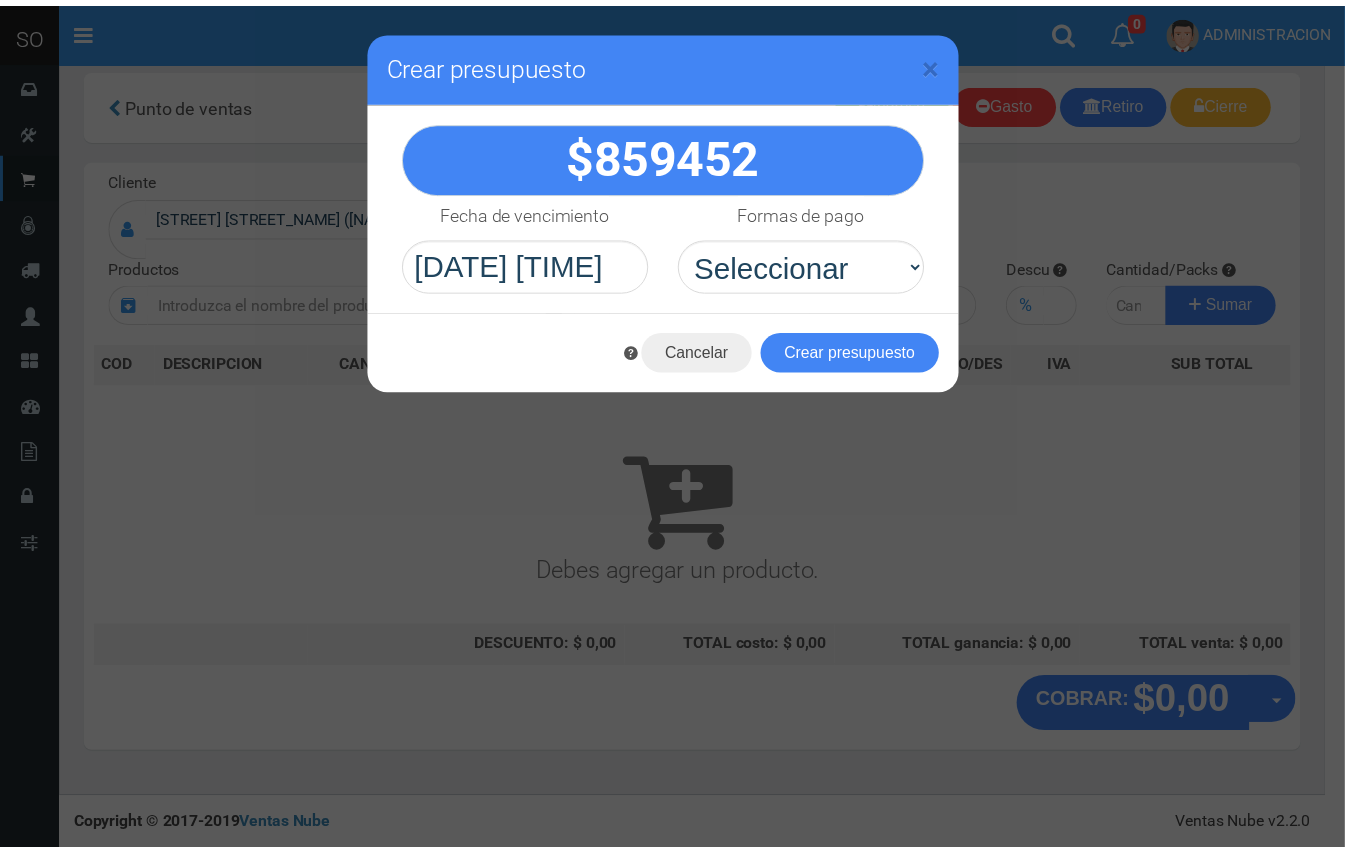 scroll, scrollTop: 0, scrollLeft: 0, axis: both 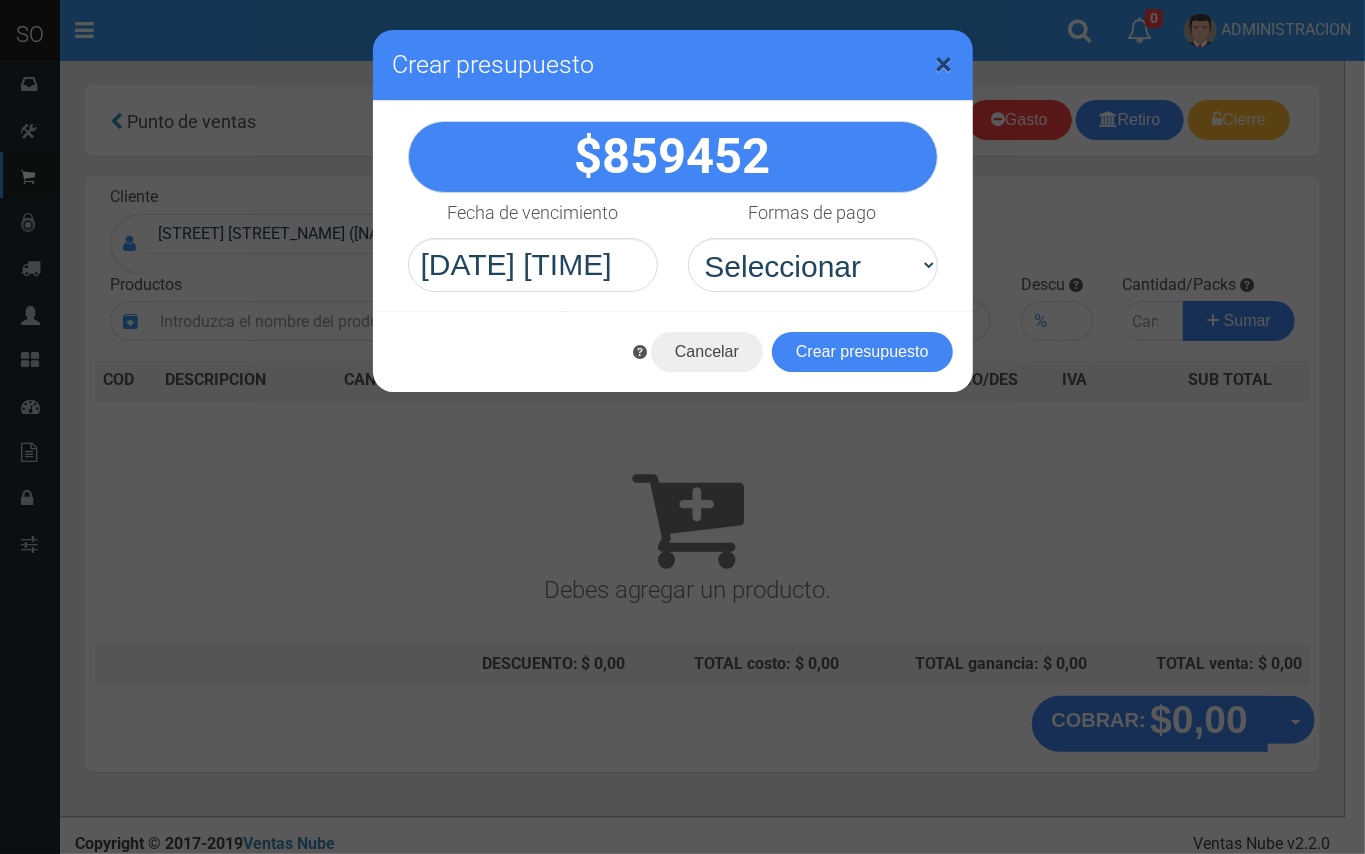 drag, startPoint x: 942, startPoint y: 64, endPoint x: 813, endPoint y: 1, distance: 143.56183 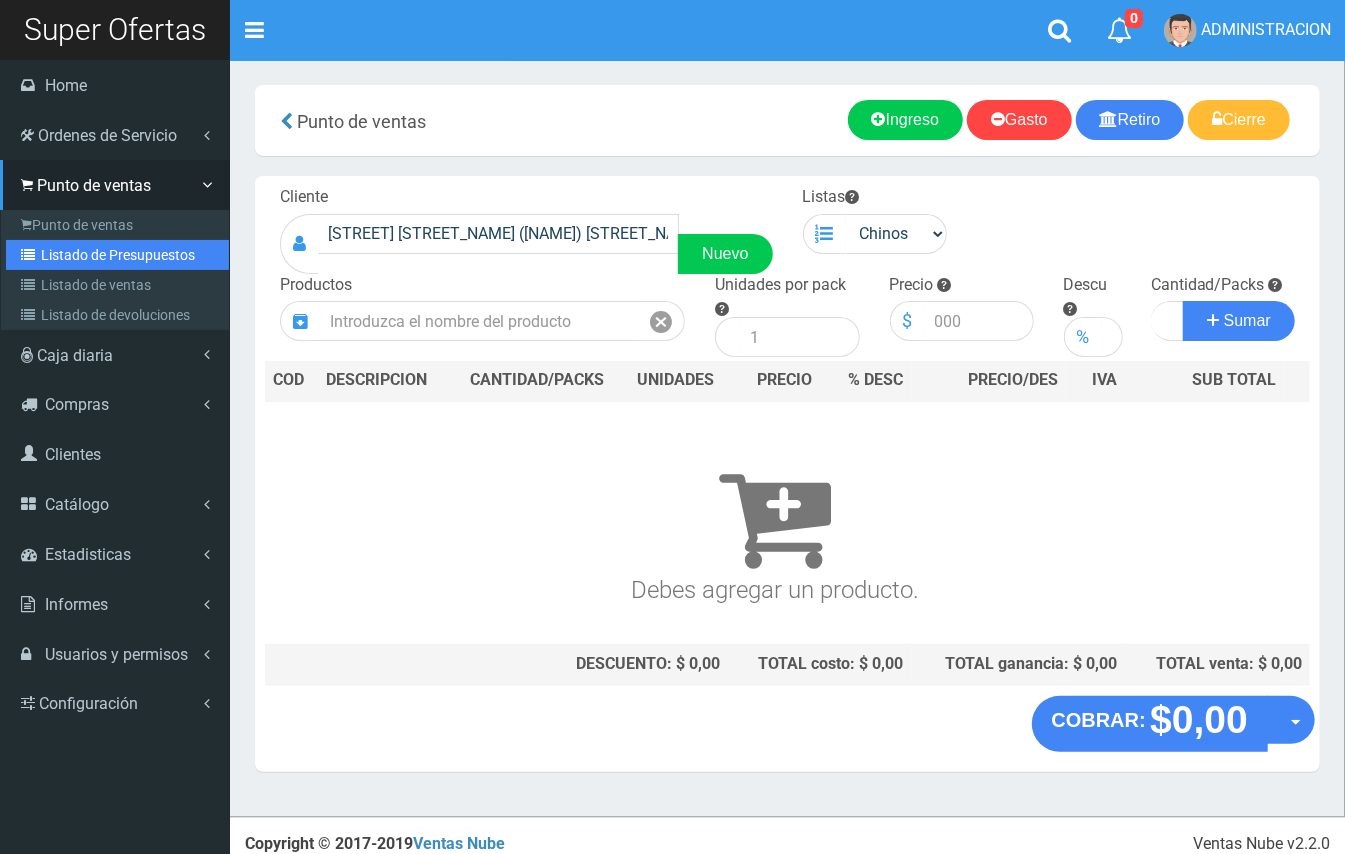 click on "Listado de Presupuestos" at bounding box center (117, 255) 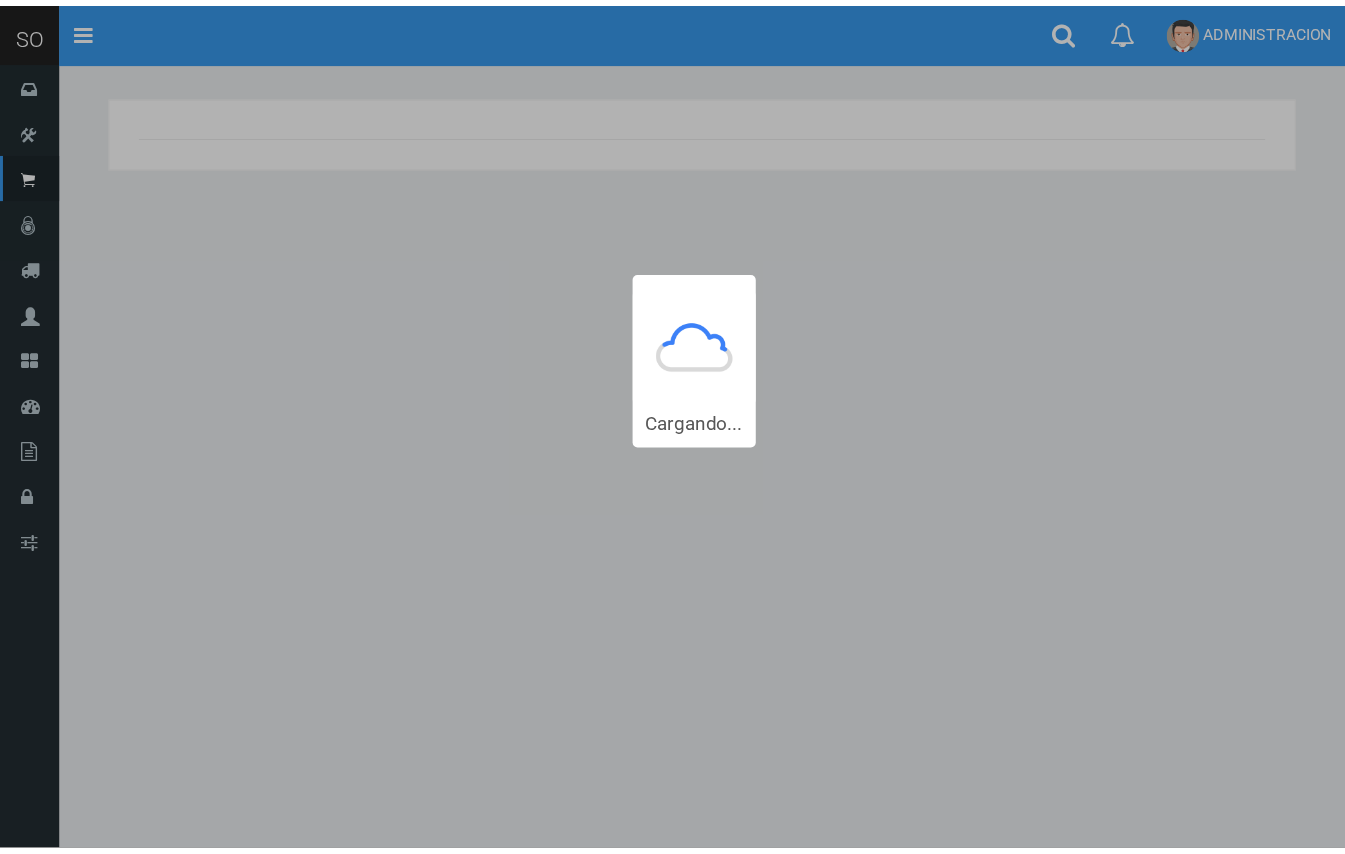 scroll, scrollTop: 0, scrollLeft: 0, axis: both 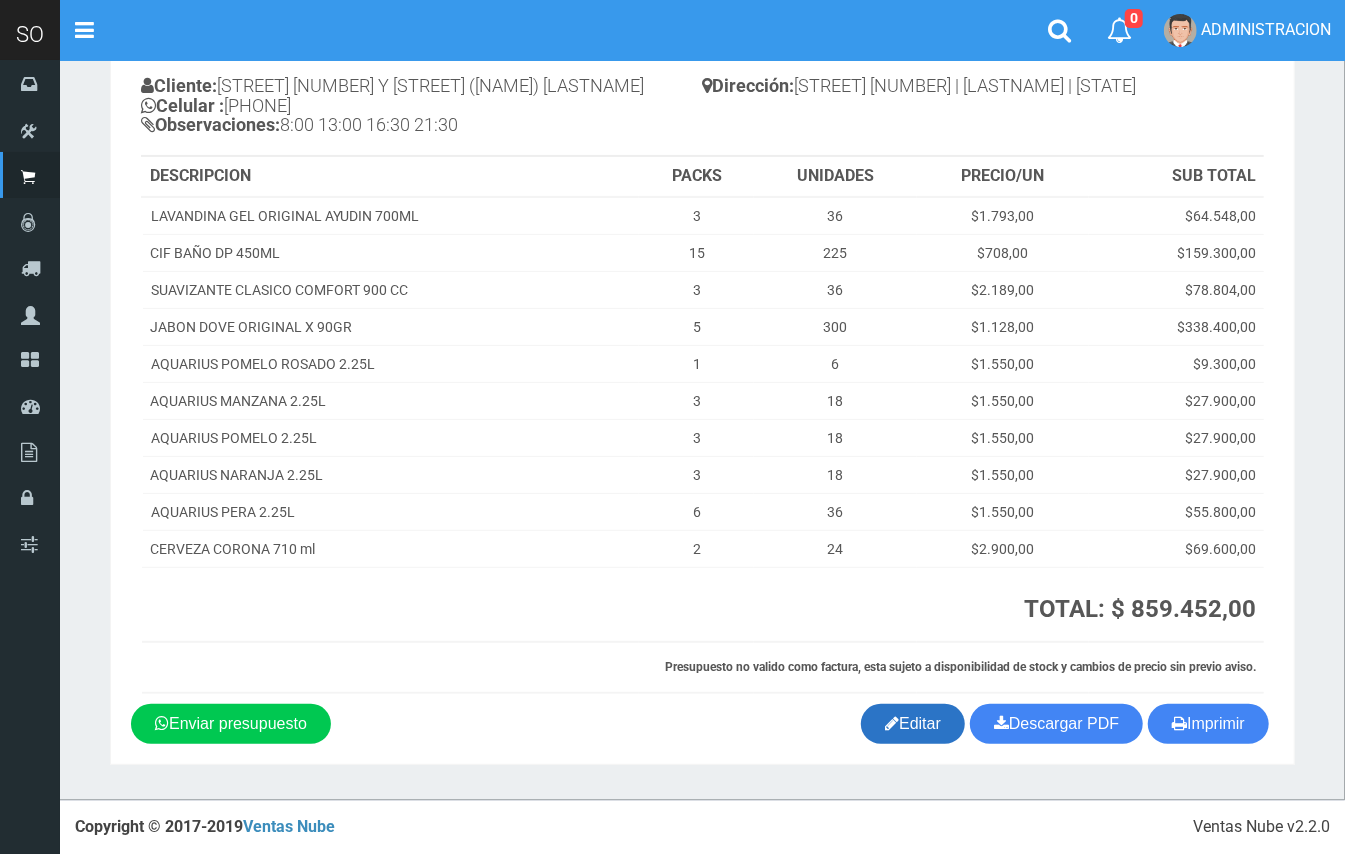 click on "Editar" at bounding box center (913, 724) 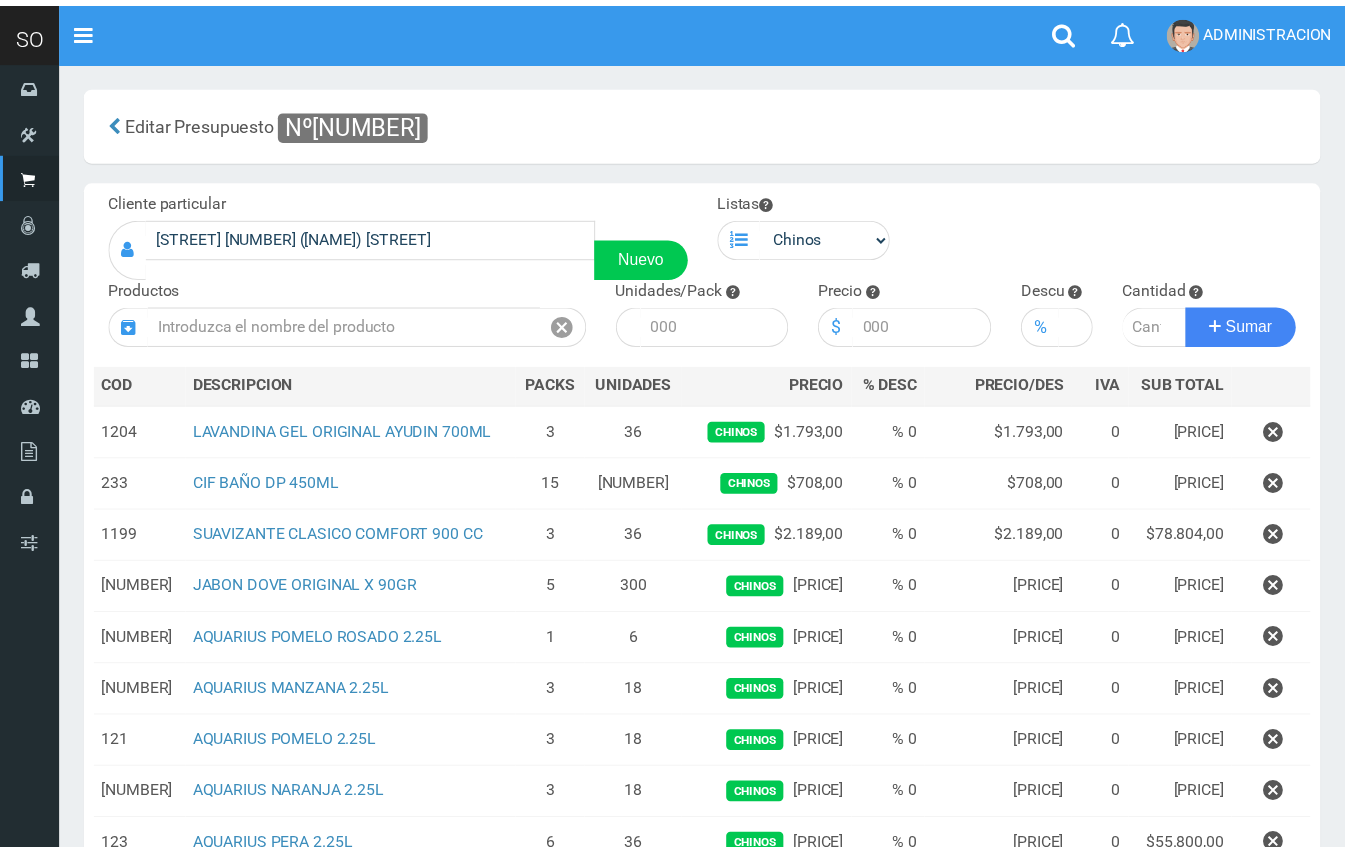 scroll, scrollTop: 0, scrollLeft: 0, axis: both 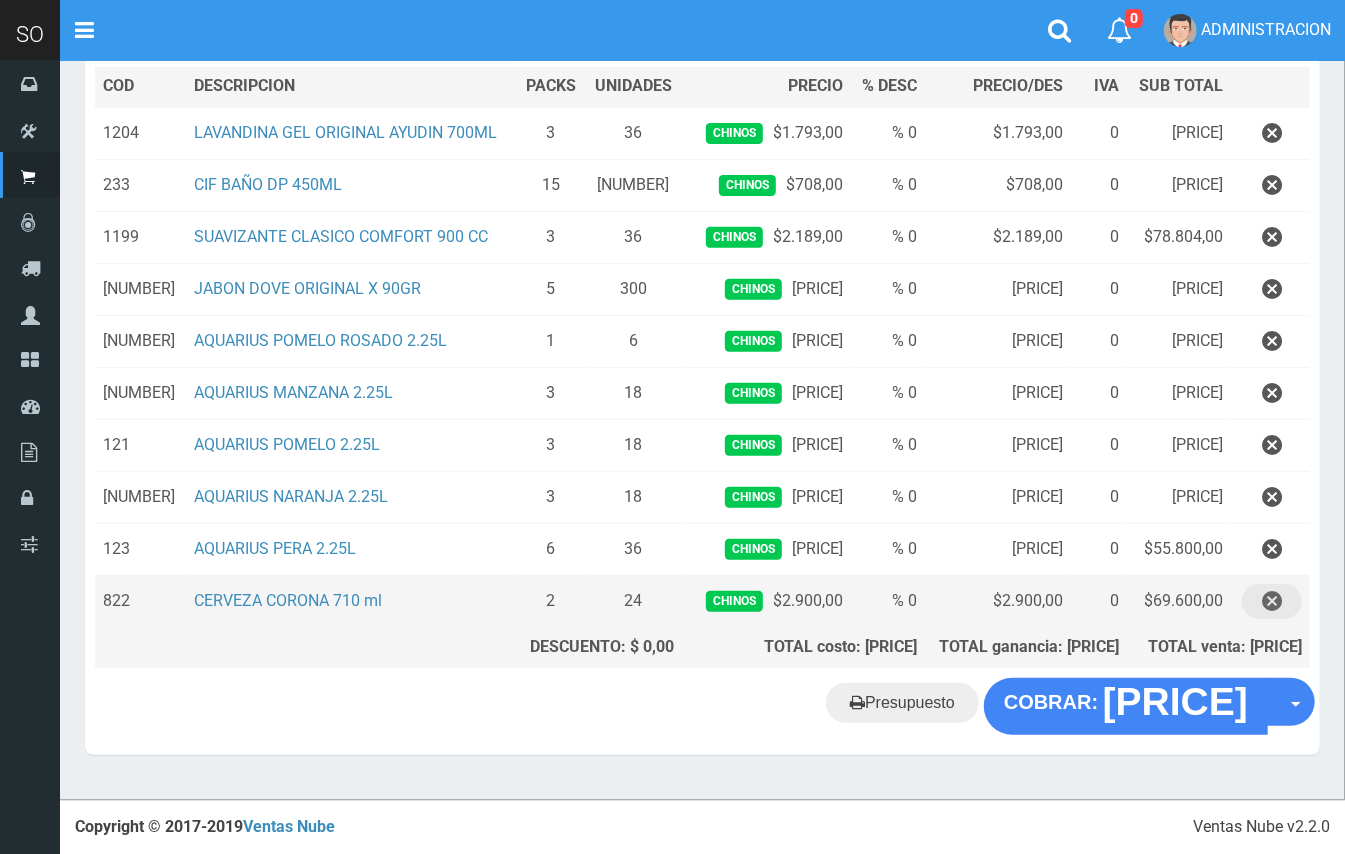 click at bounding box center [1272, 133] 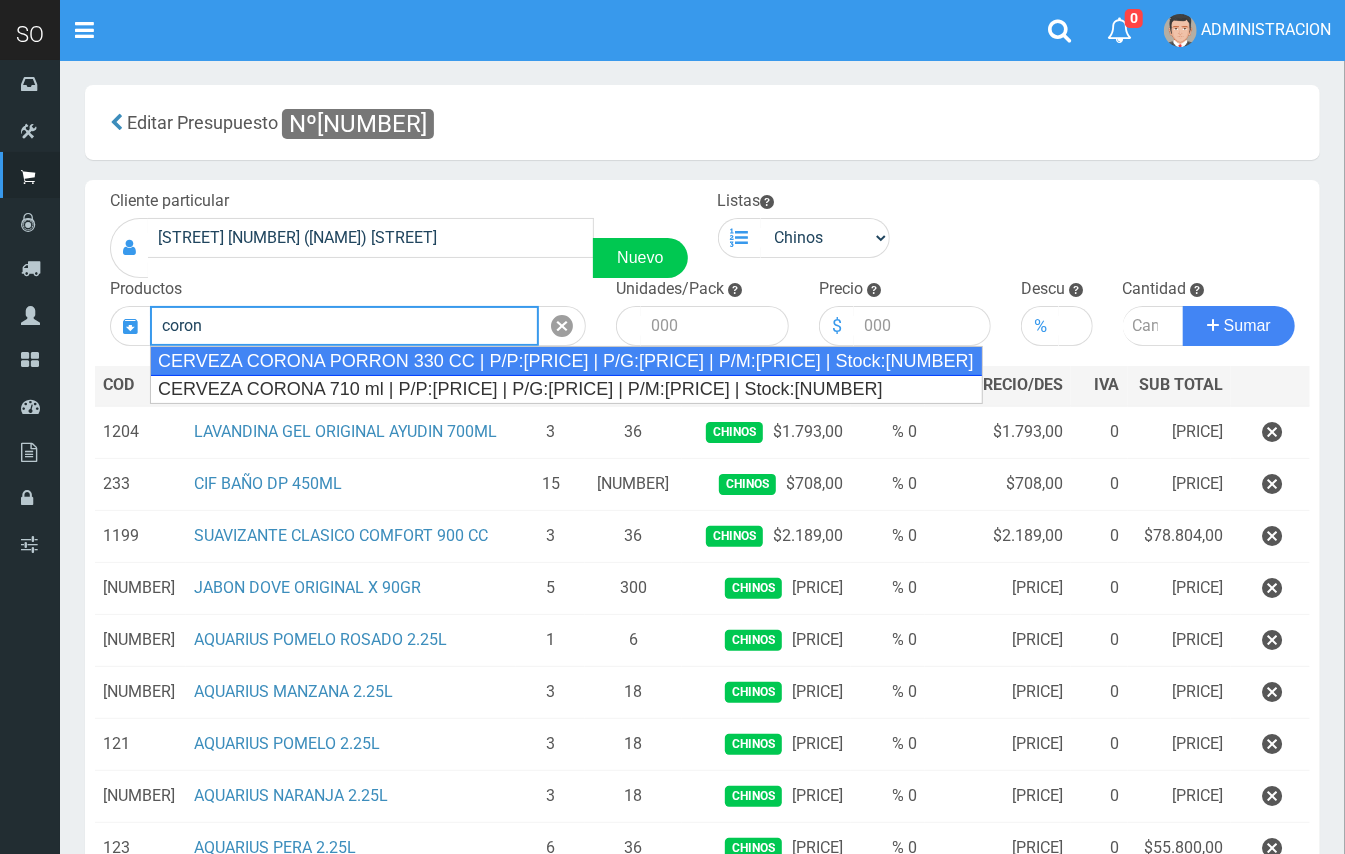 click on "CERVEZA CORONA PORRON 330 CC | P/P:[PRICE] | P/G:[PRICE] | P/M:[PRICE] | Stock:[NUMBER]" at bounding box center (566, 361) 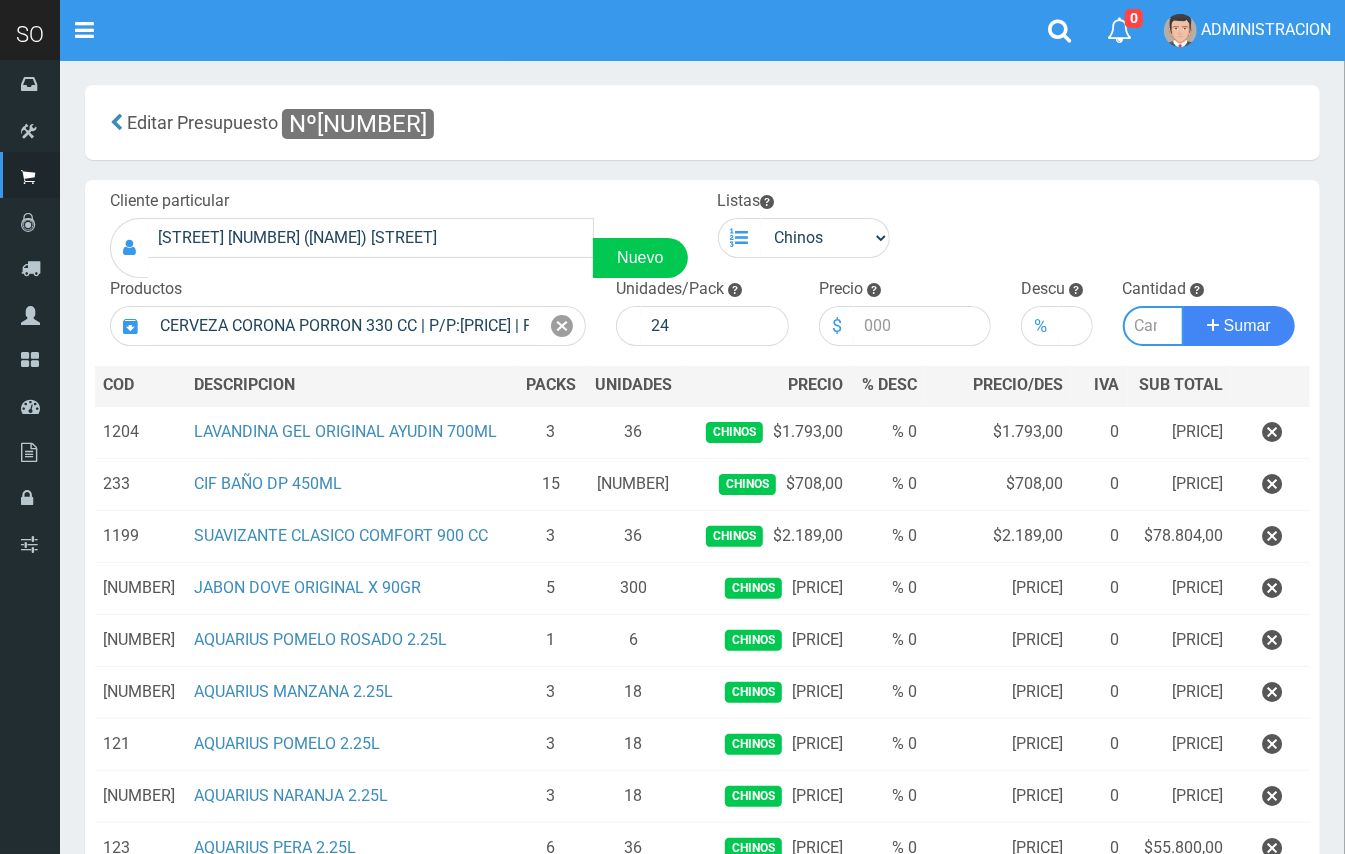 click at bounding box center (1154, 326) 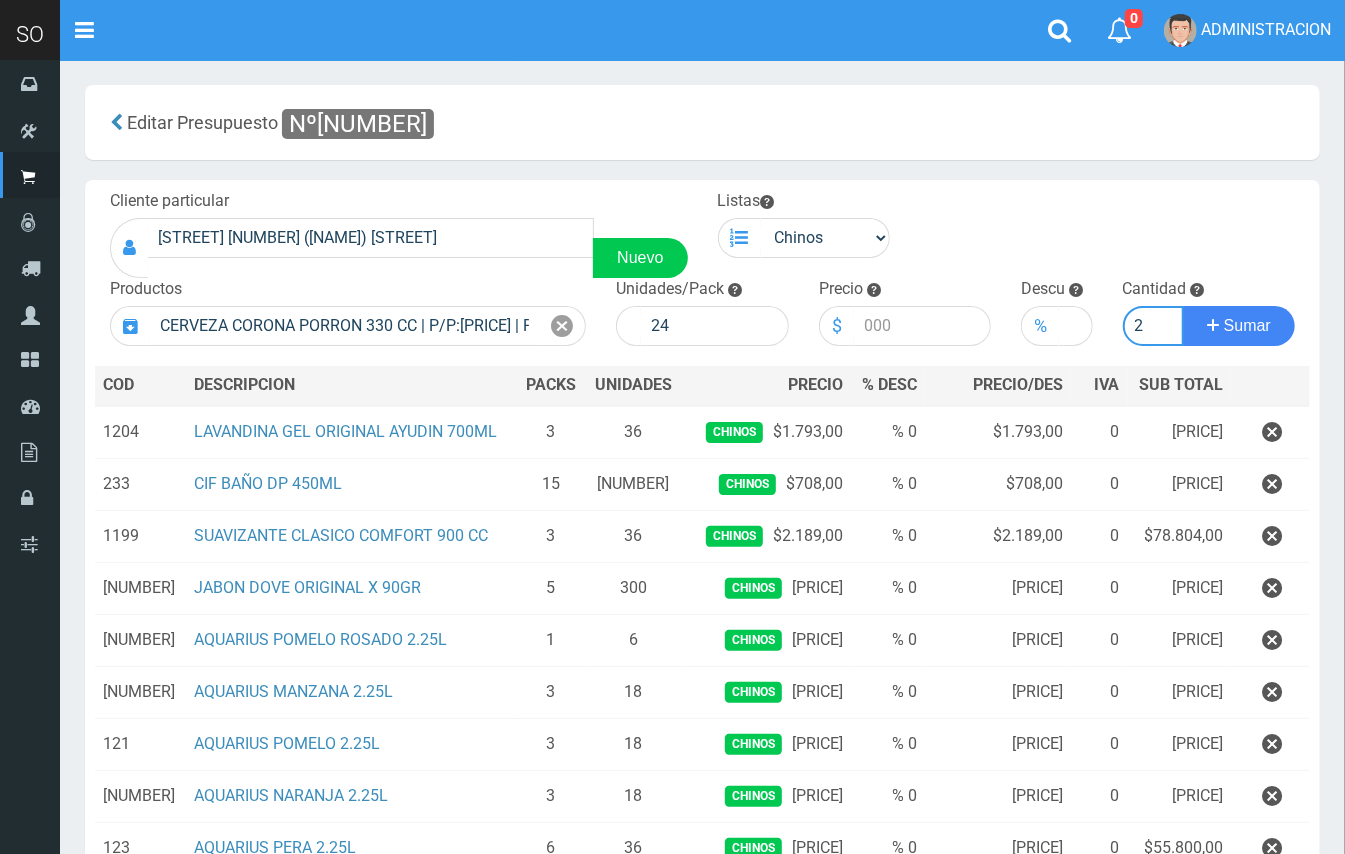 type on "2" 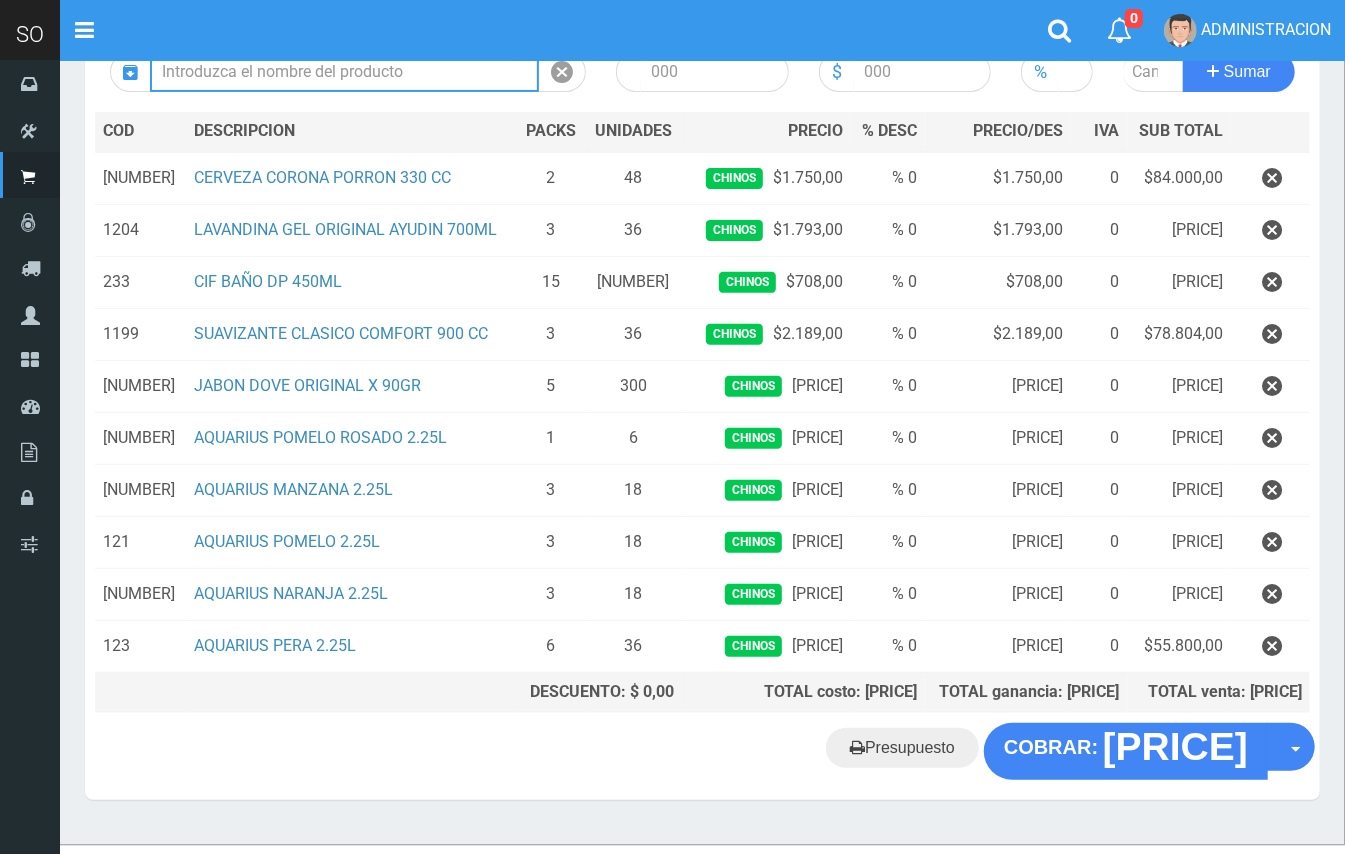 scroll, scrollTop: 250, scrollLeft: 0, axis: vertical 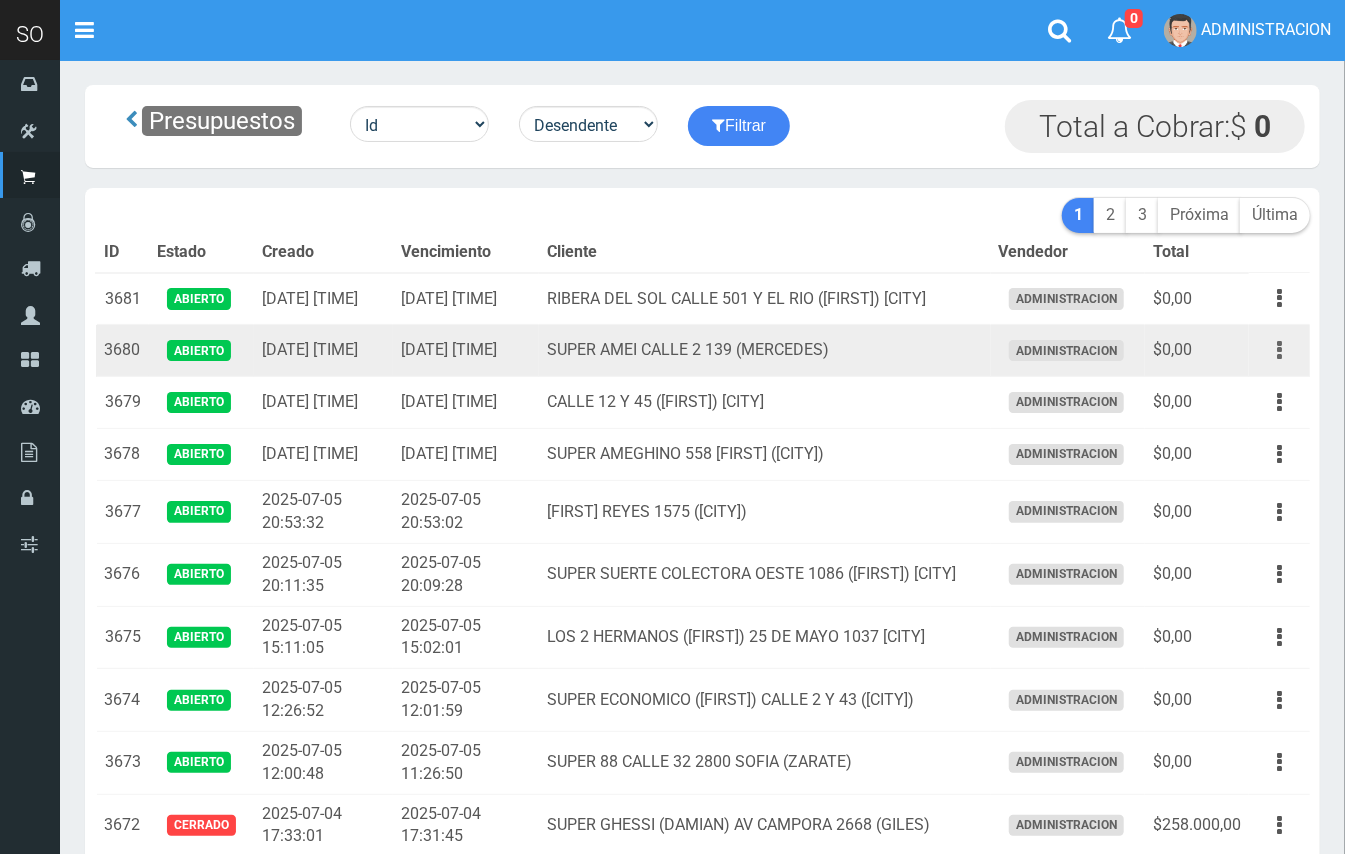 click at bounding box center [1279, 298] 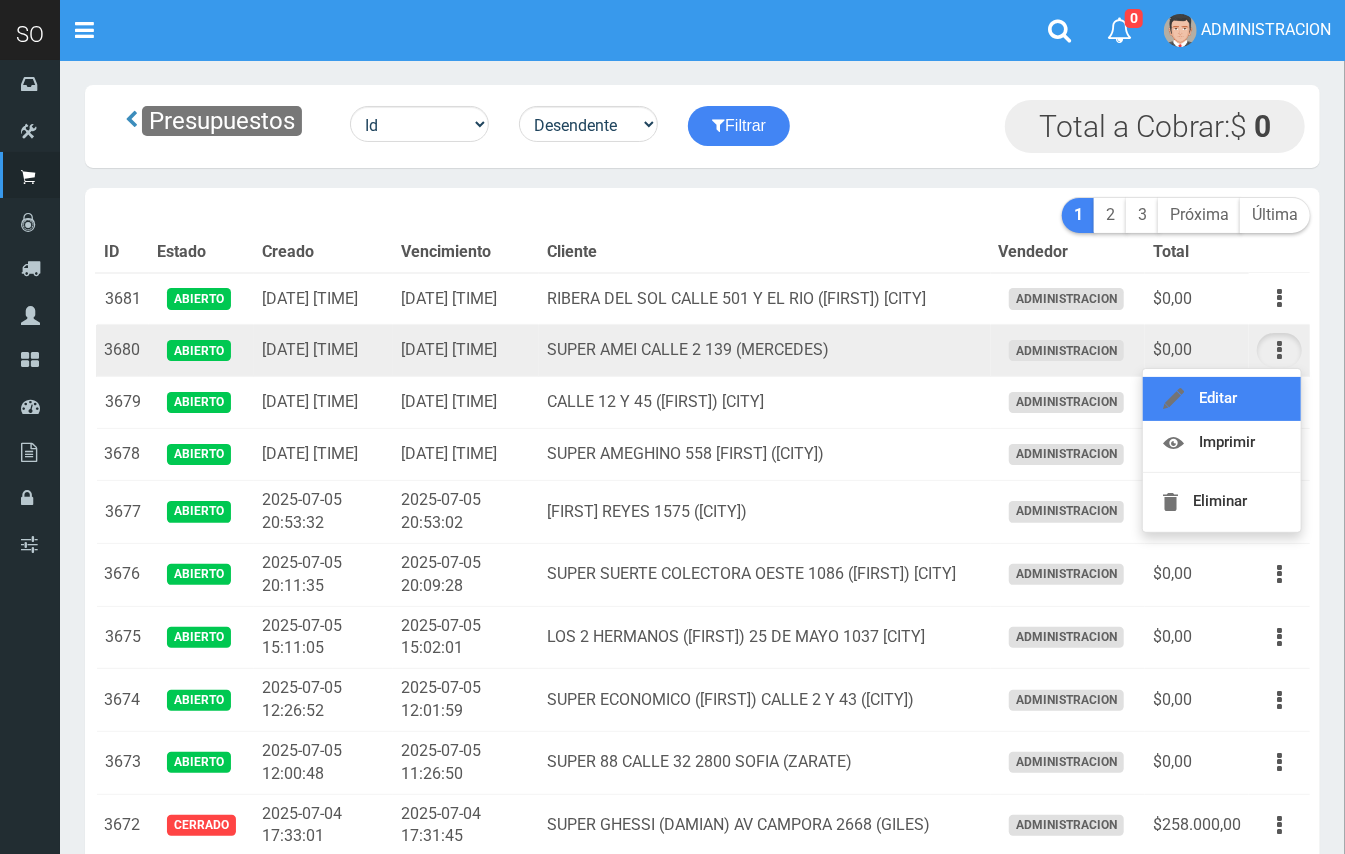 click on "Editar" at bounding box center (1222, 399) 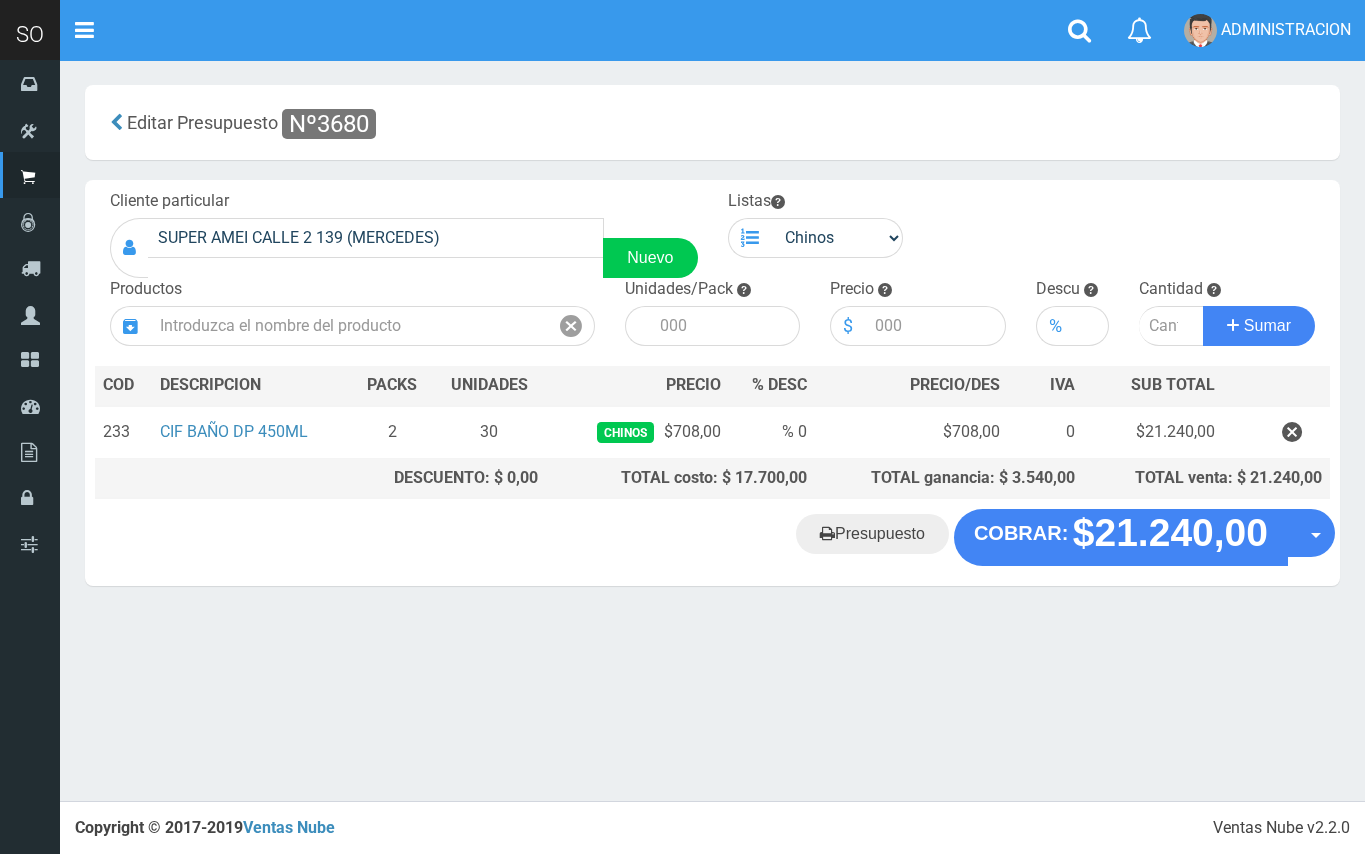scroll, scrollTop: 0, scrollLeft: 0, axis: both 